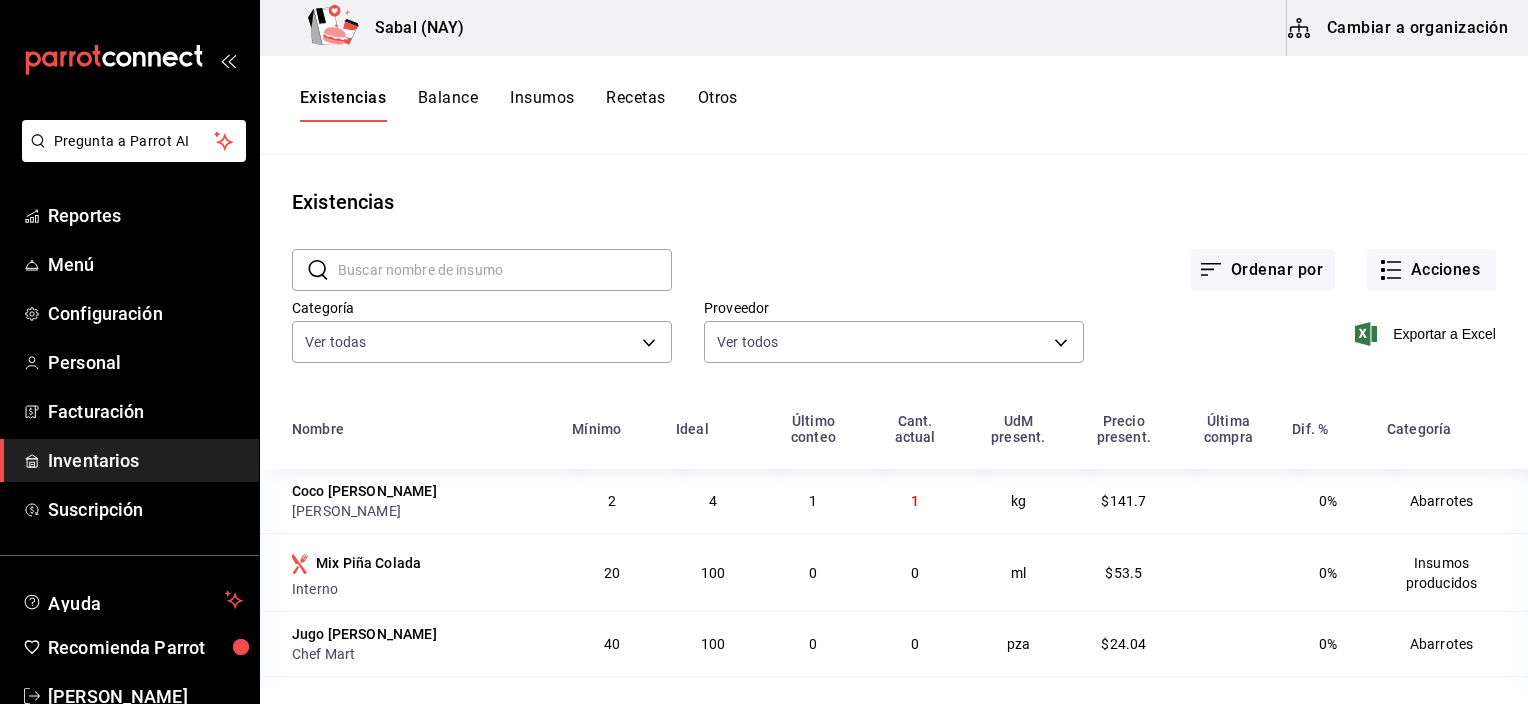 scroll, scrollTop: 0, scrollLeft: 0, axis: both 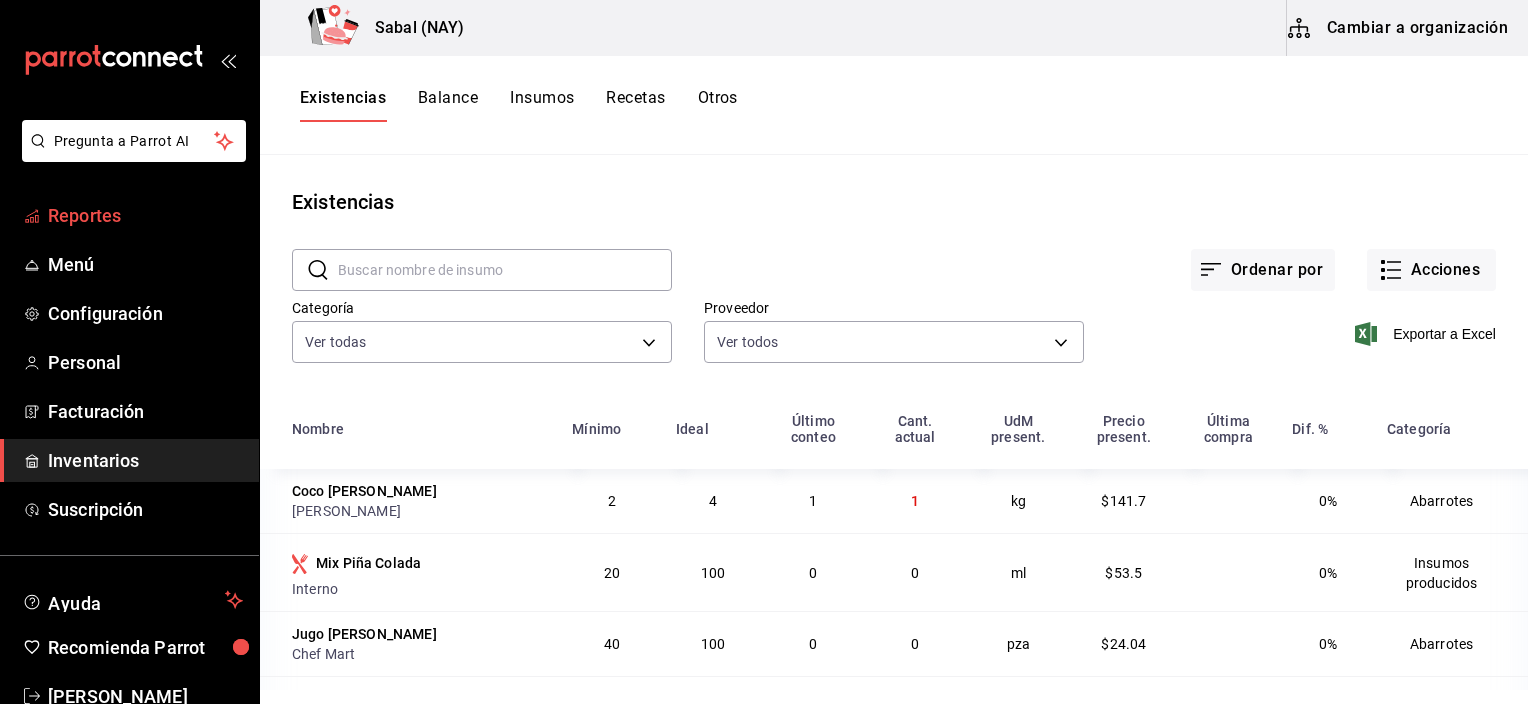 click on "Reportes" at bounding box center [145, 215] 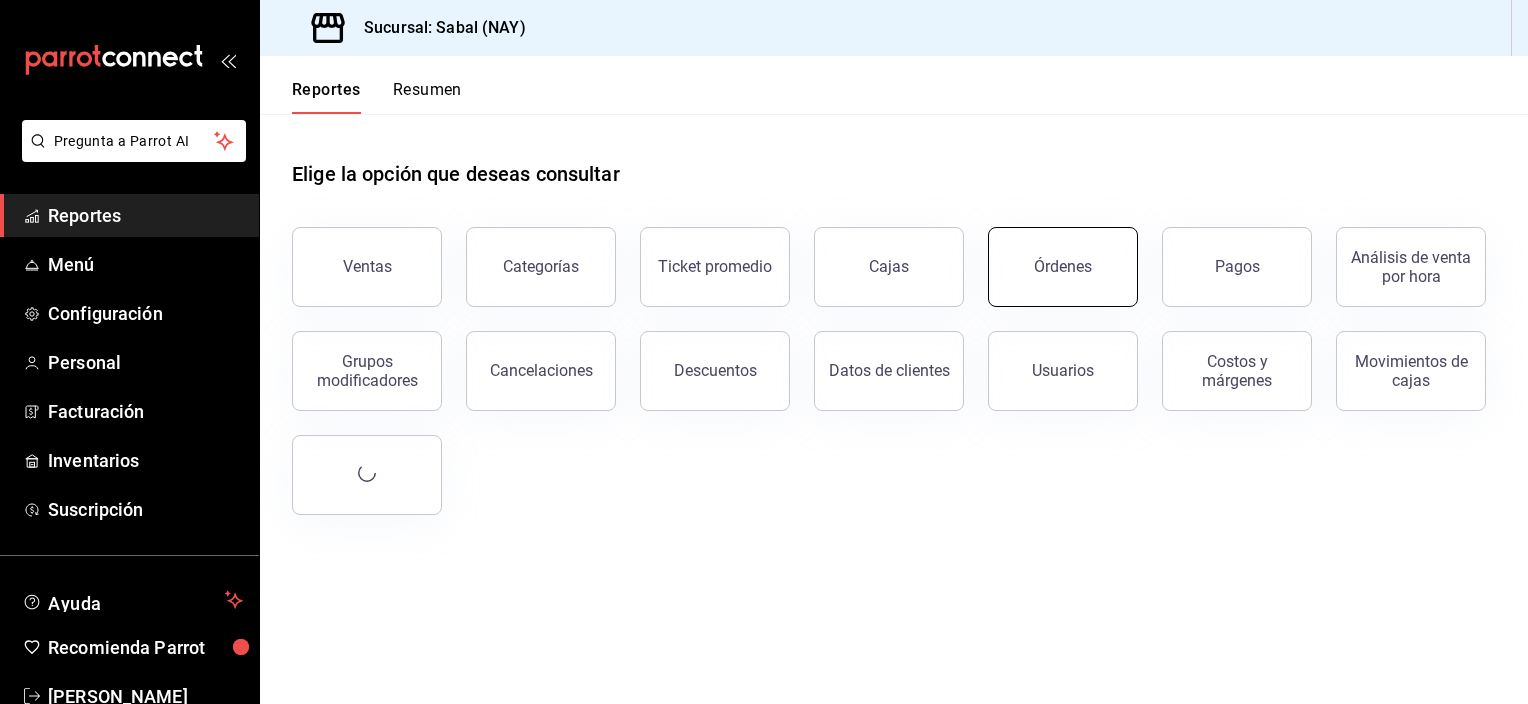 click on "Órdenes" at bounding box center (1063, 267) 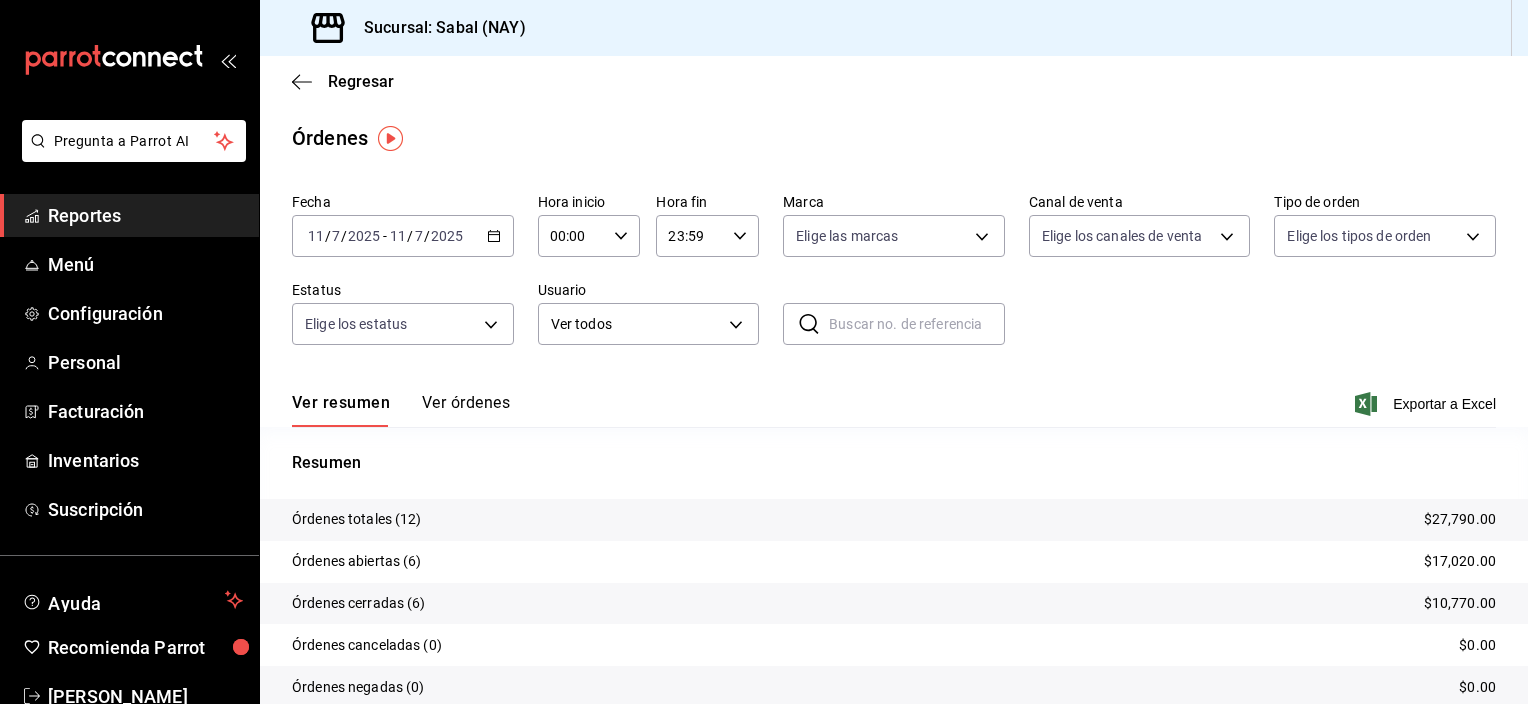 click on "Ver órdenes" at bounding box center [466, 410] 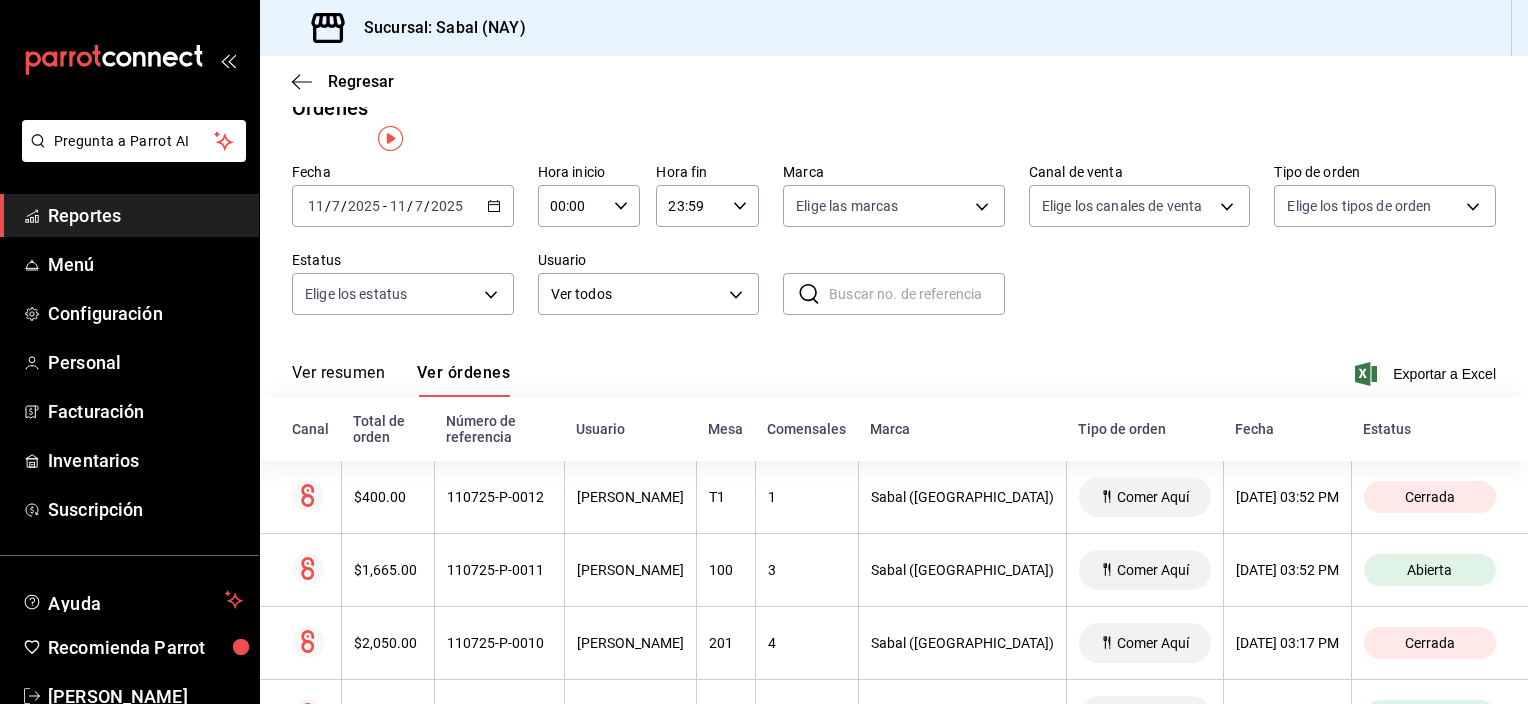 scroll, scrollTop: 0, scrollLeft: 0, axis: both 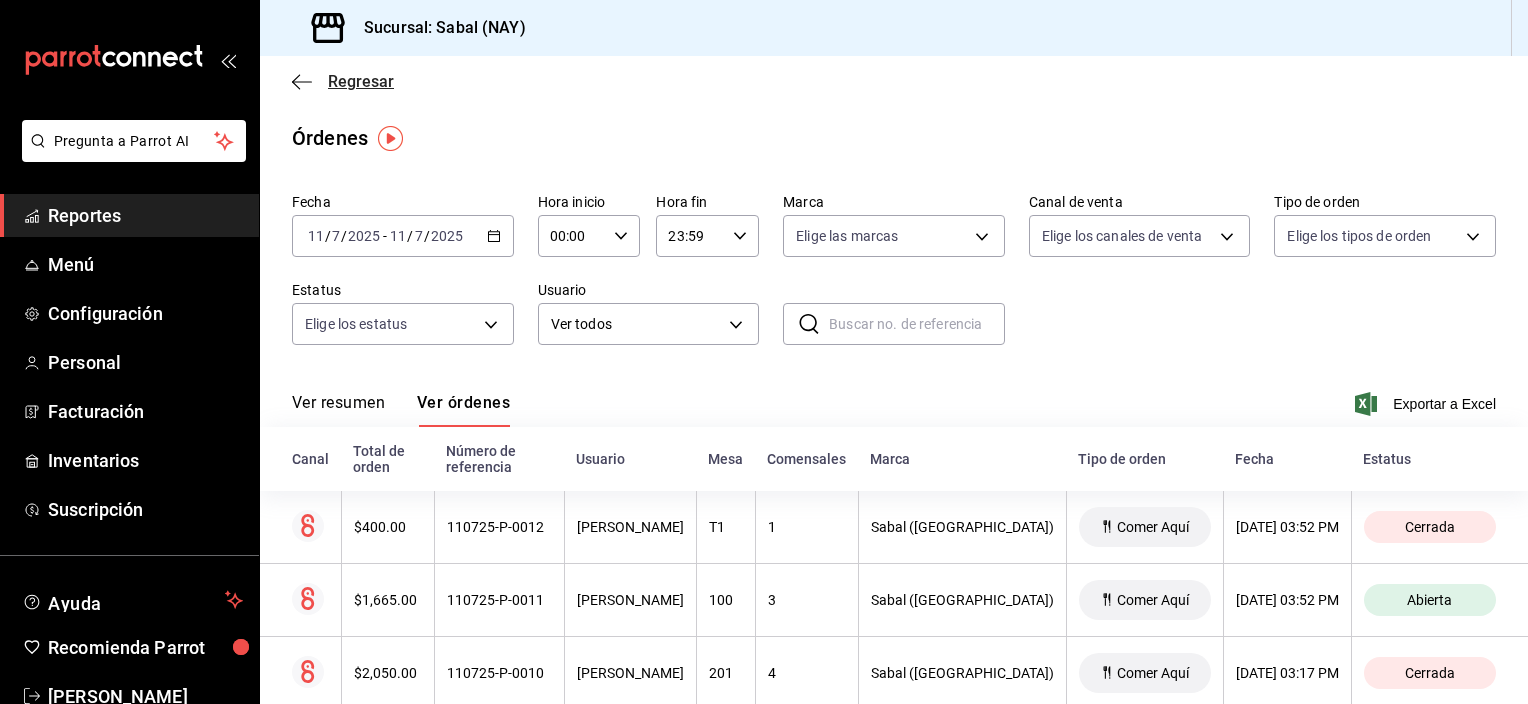 click 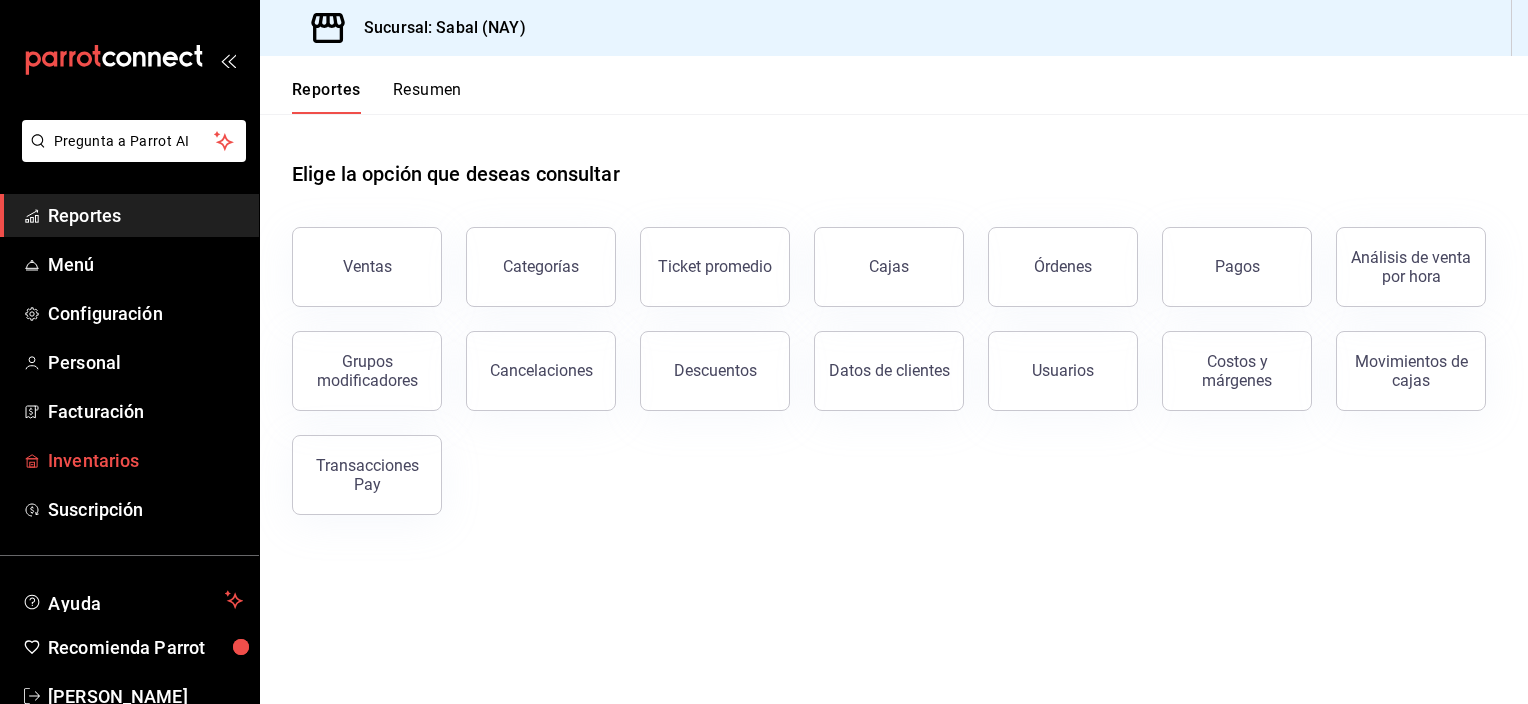 click on "Inventarios" at bounding box center [145, 460] 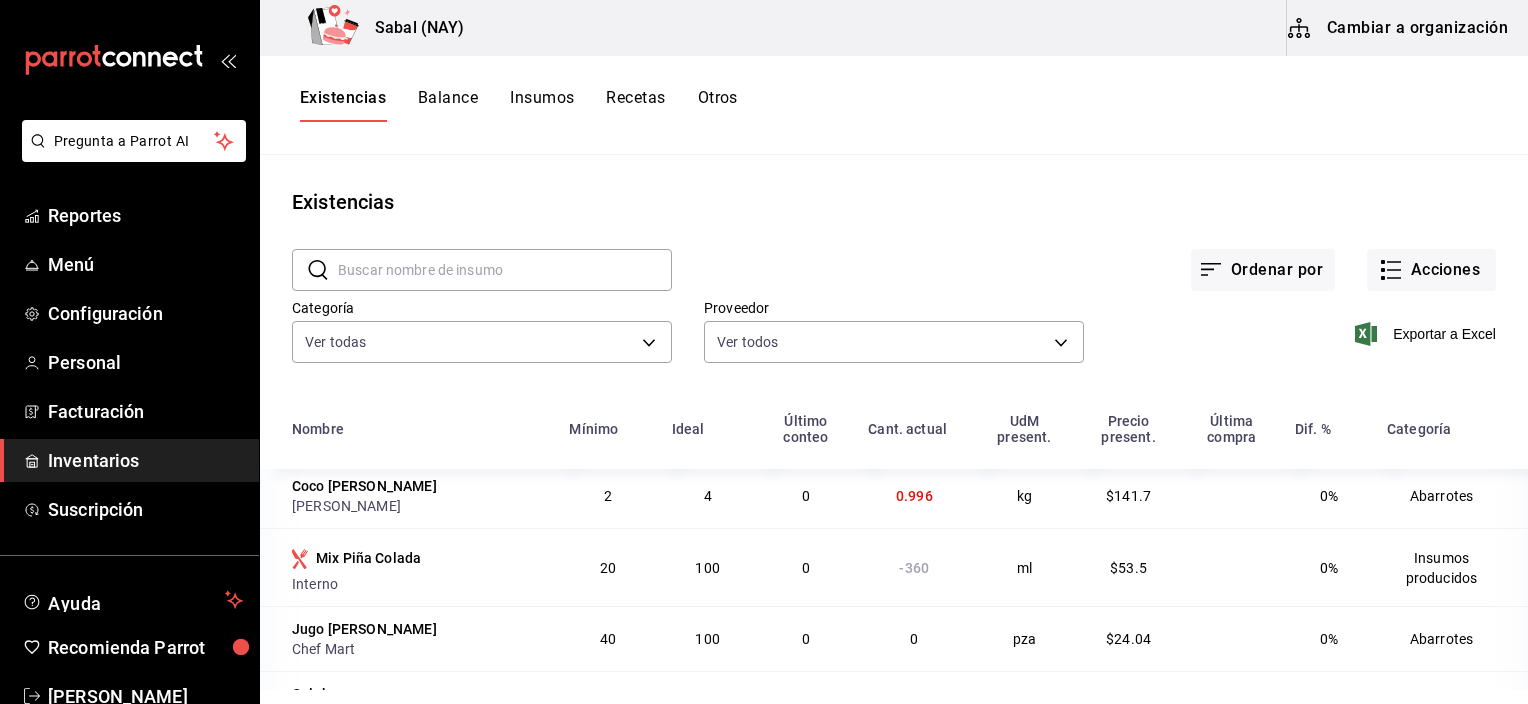 scroll, scrollTop: 0, scrollLeft: 0, axis: both 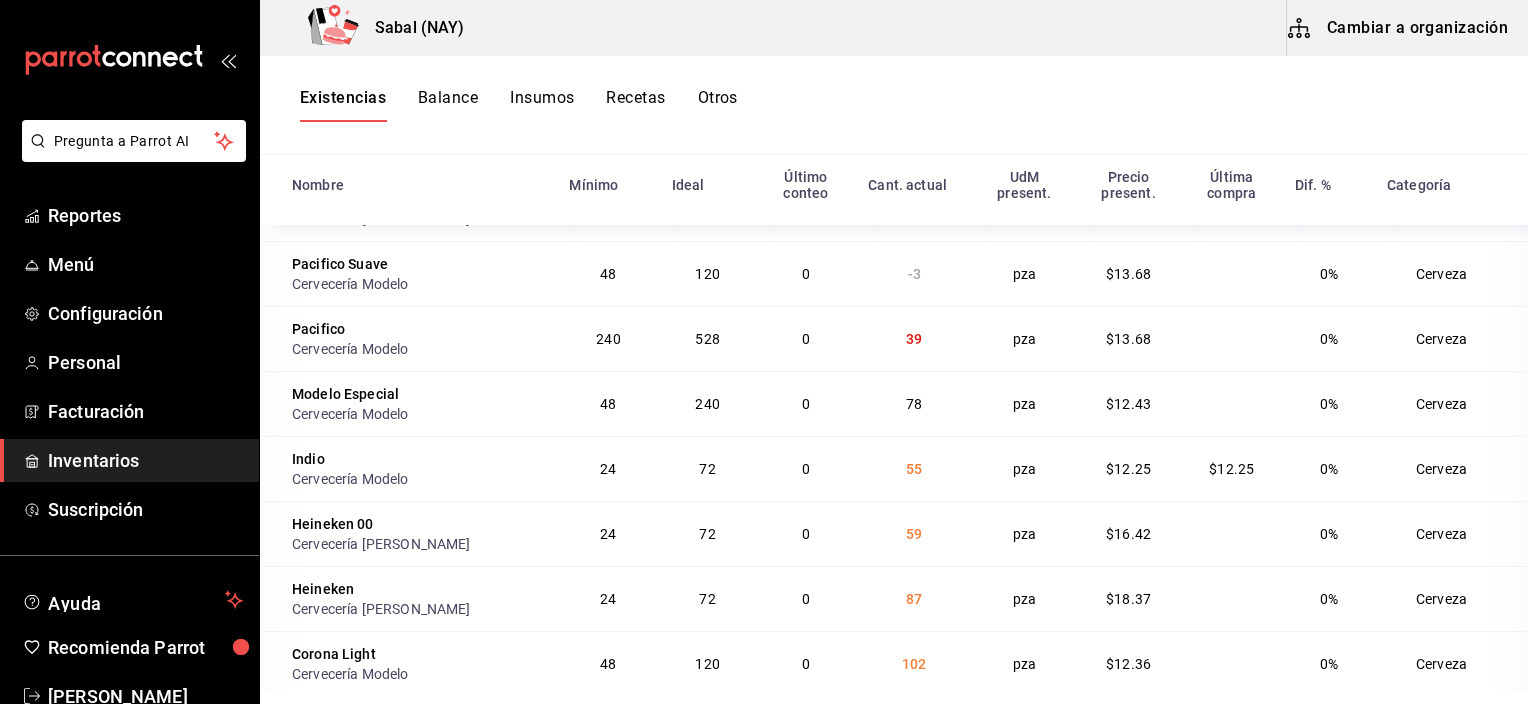 click on "Otros" at bounding box center [718, 105] 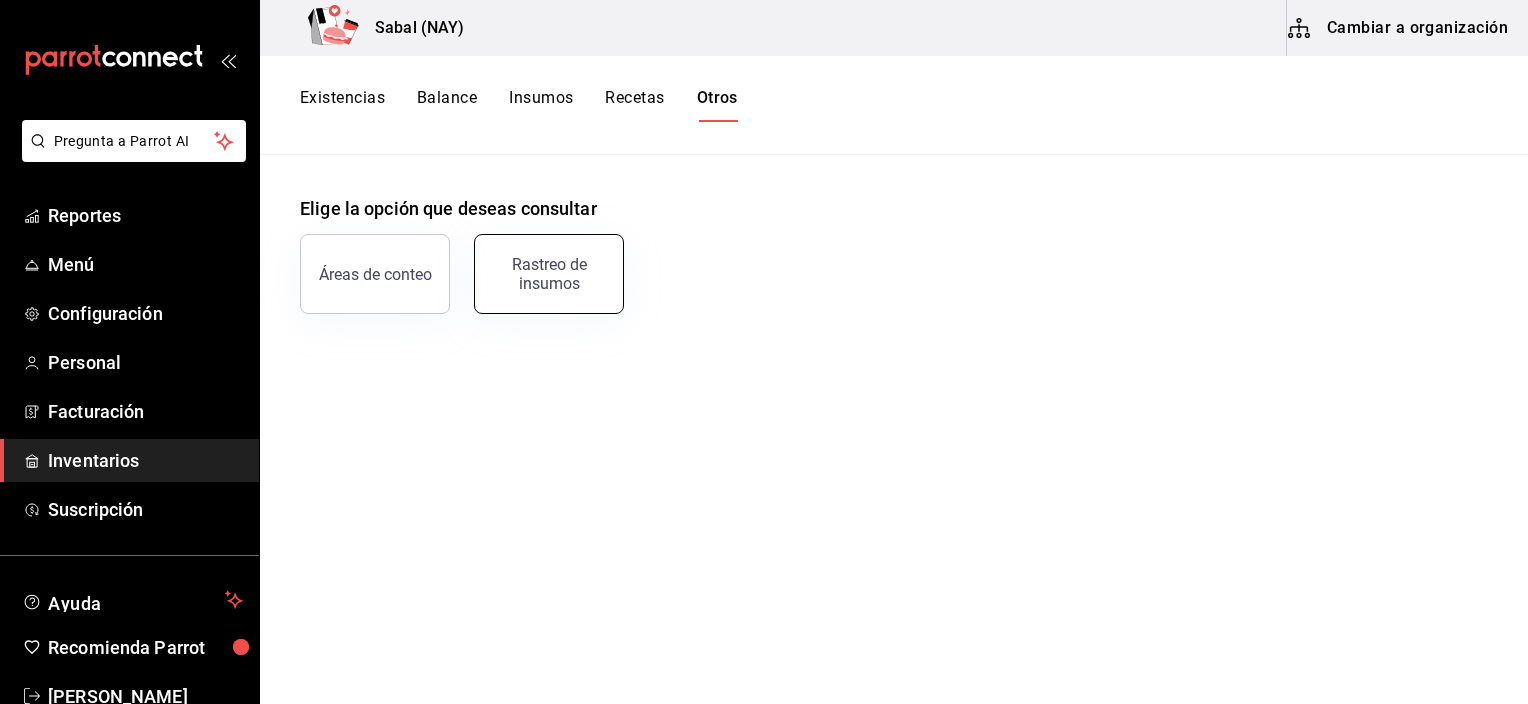 click on "Rastreo de insumos" at bounding box center (549, 274) 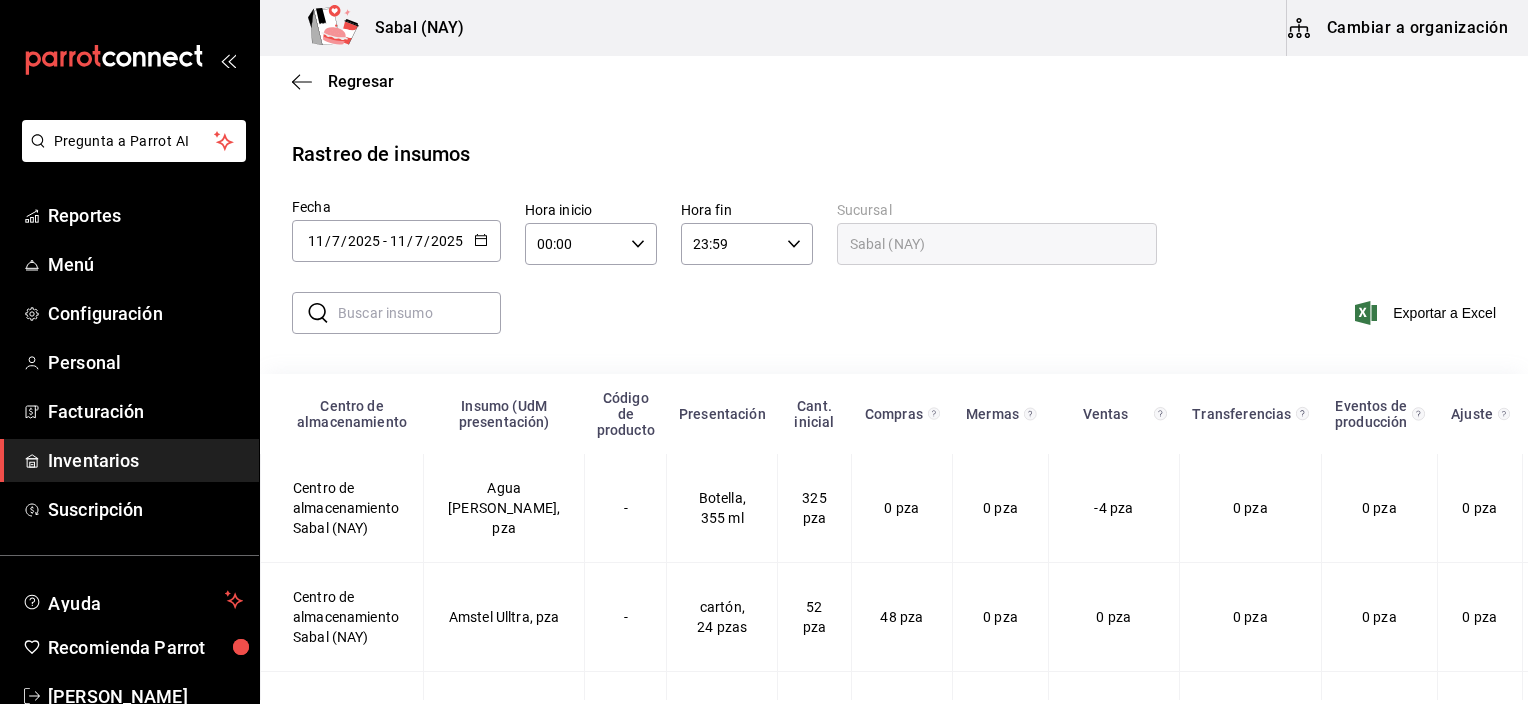 click on "​ ​ Exportar a Excel" at bounding box center [886, 325] 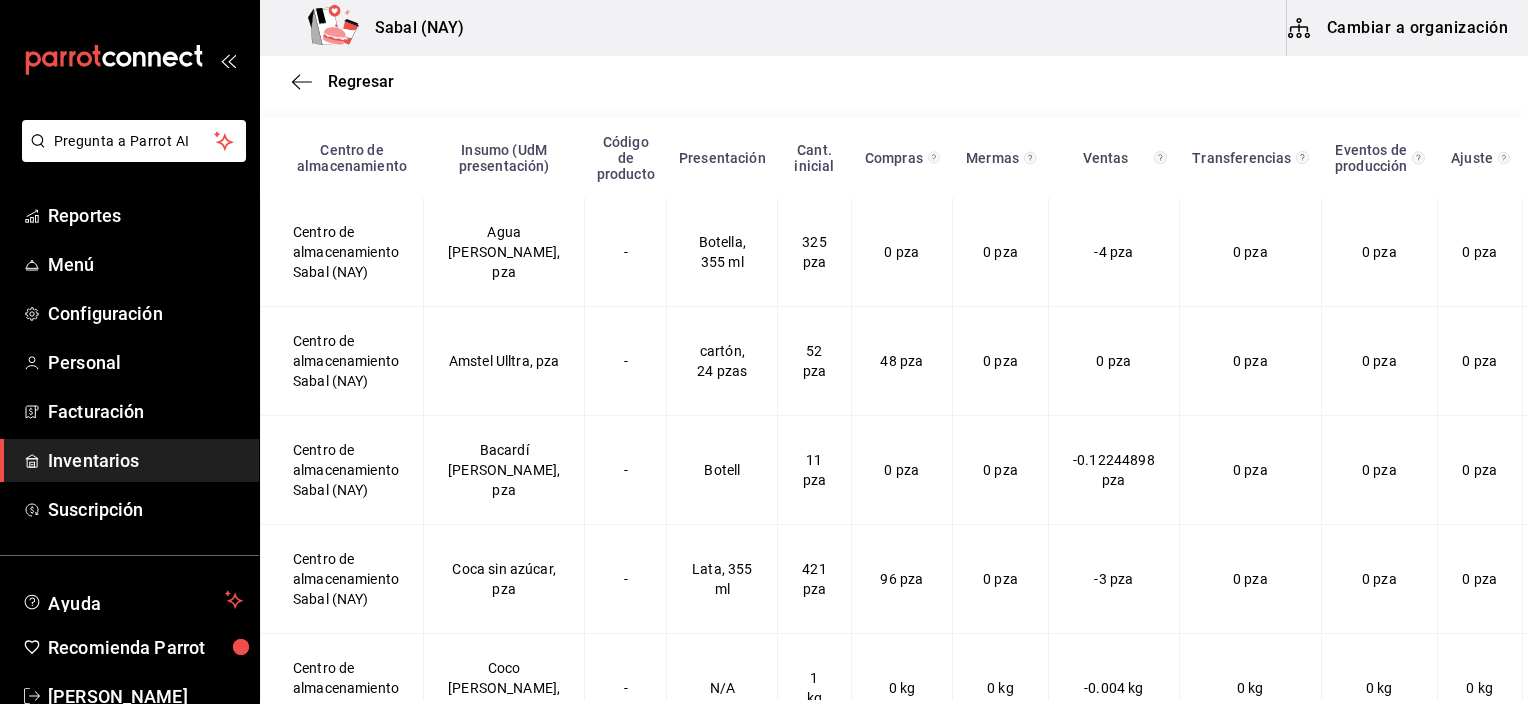scroll, scrollTop: 263, scrollLeft: 0, axis: vertical 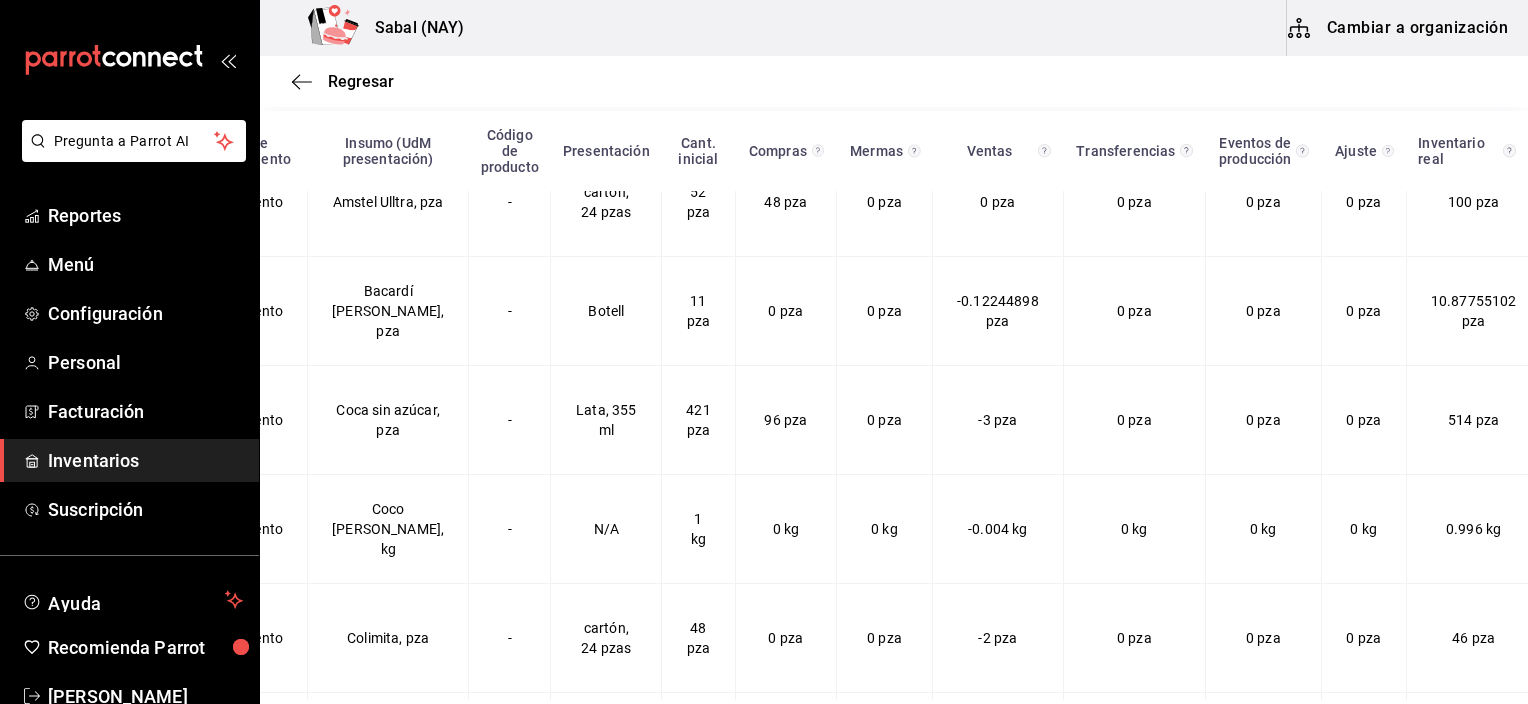 click on "Sabal (NAY) Cambiar a organización" at bounding box center [894, 28] 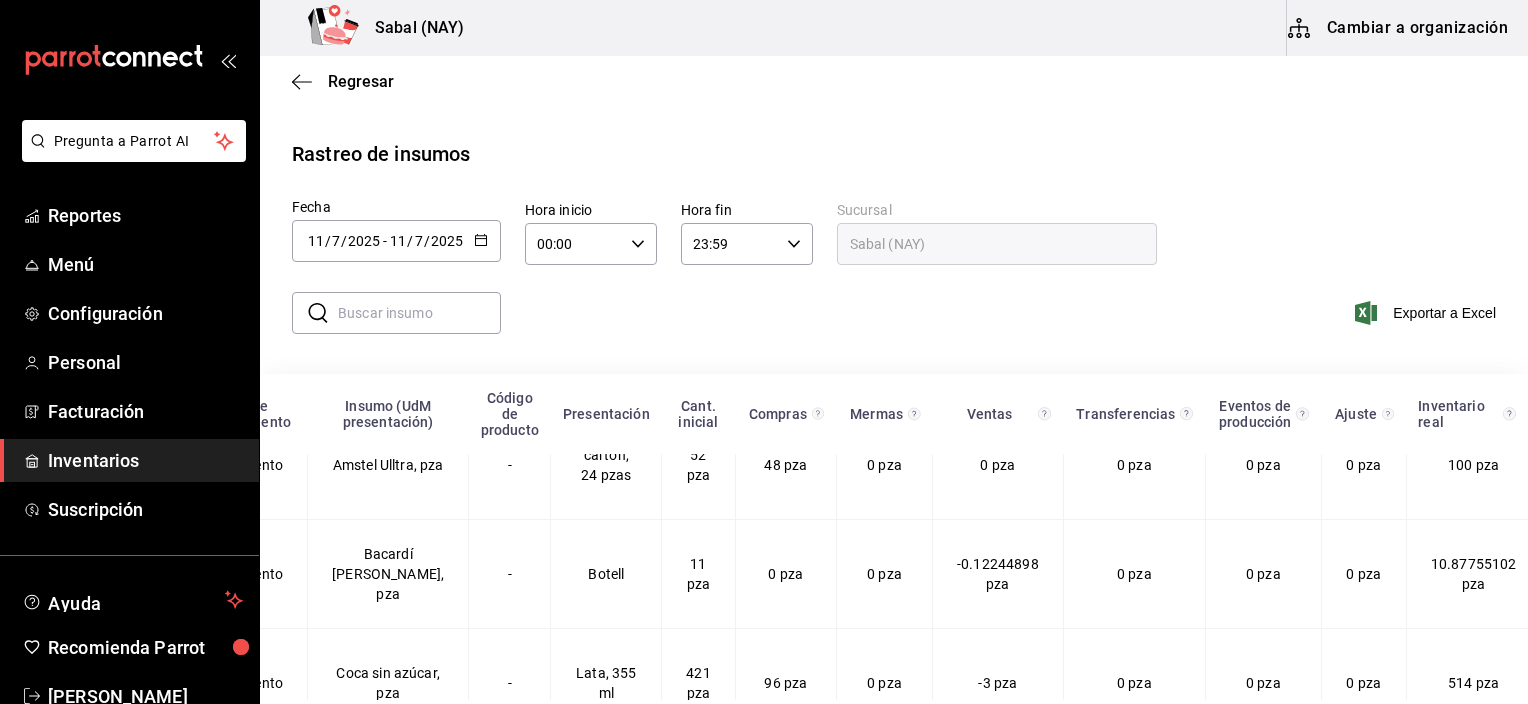 click 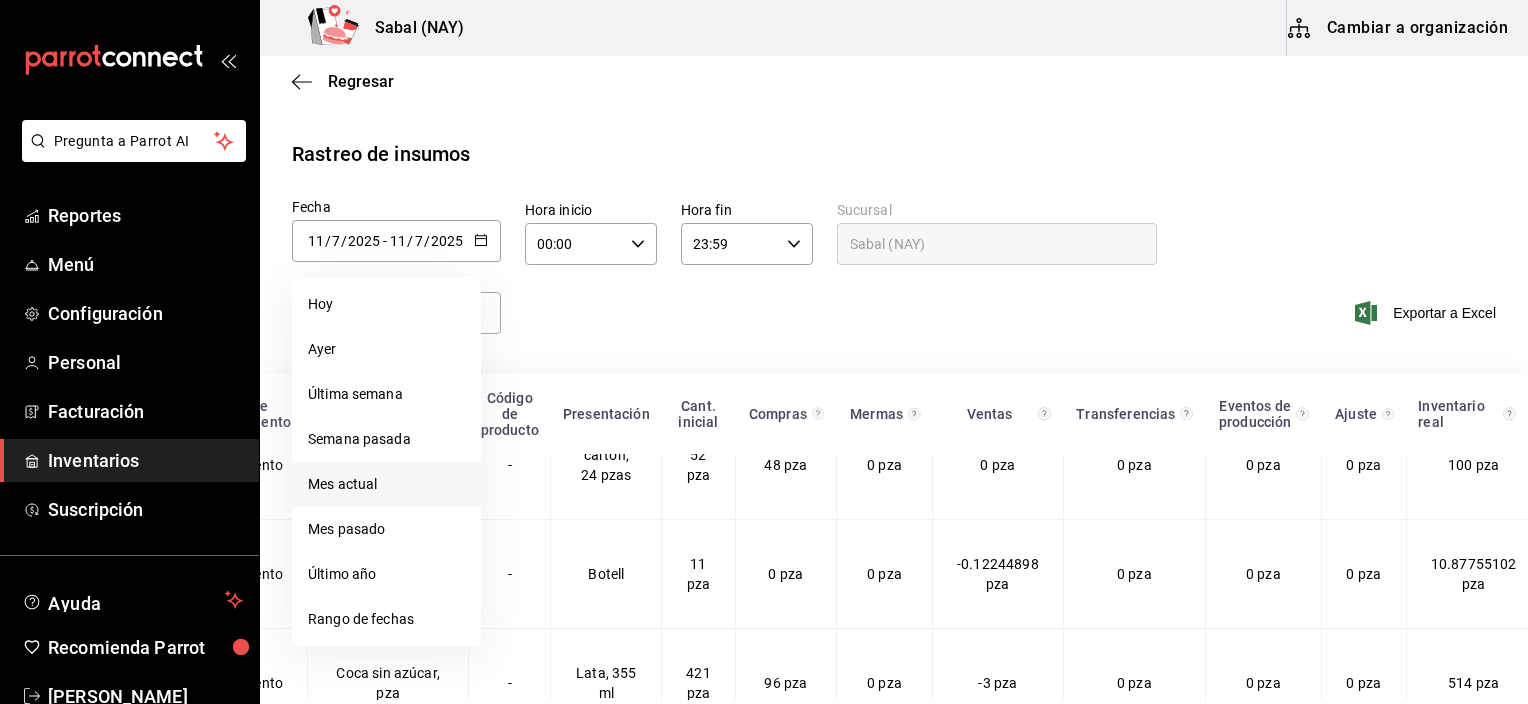 click on "Mes actual" at bounding box center (386, 484) 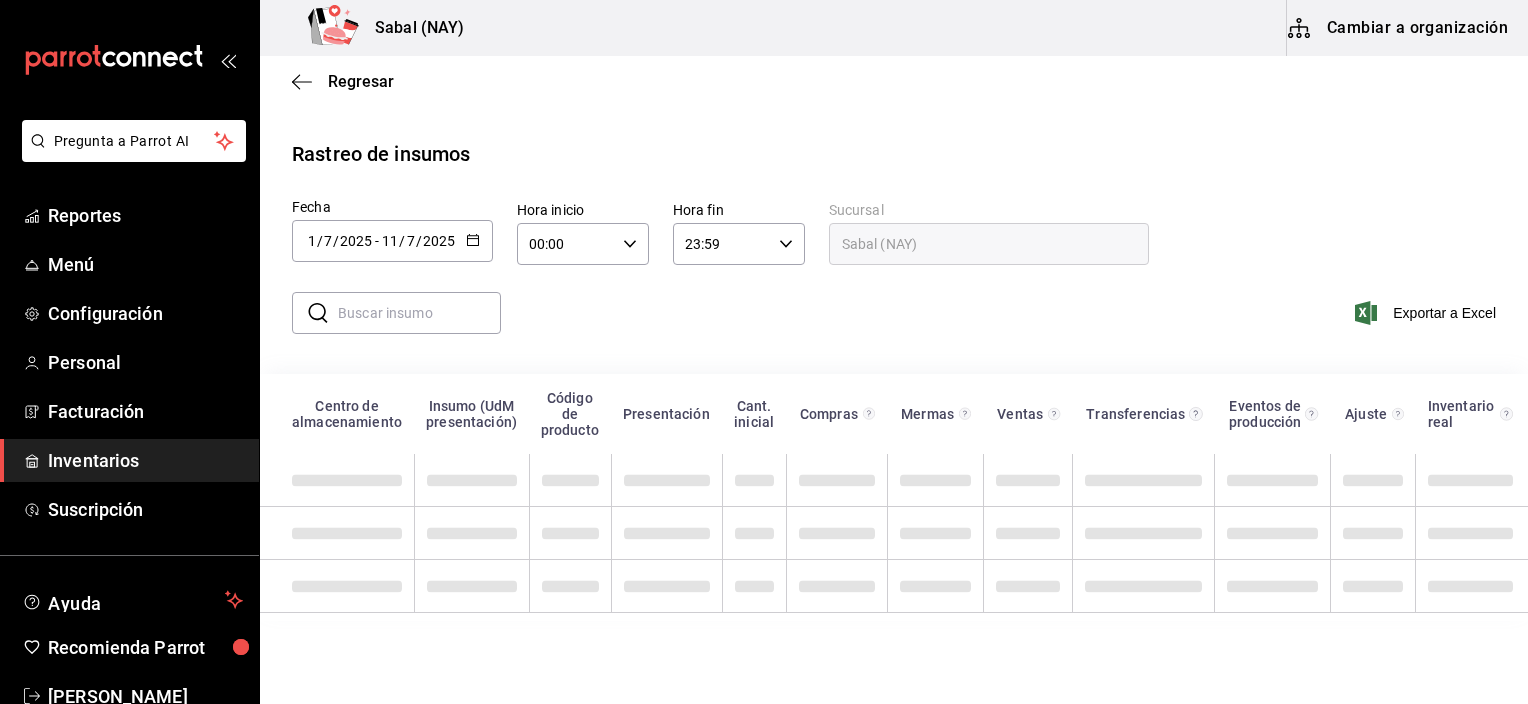scroll, scrollTop: 0, scrollLeft: 0, axis: both 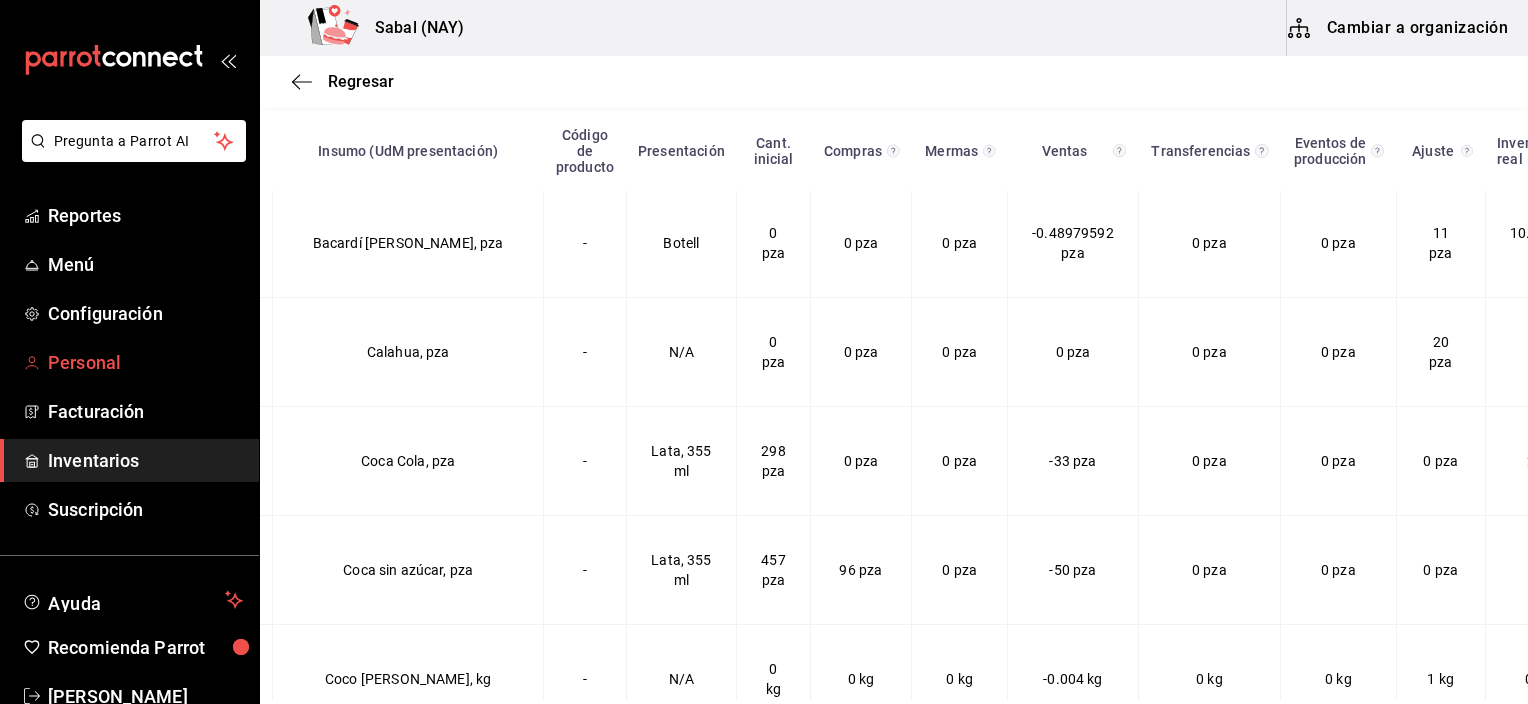click on "Personal" at bounding box center (145, 362) 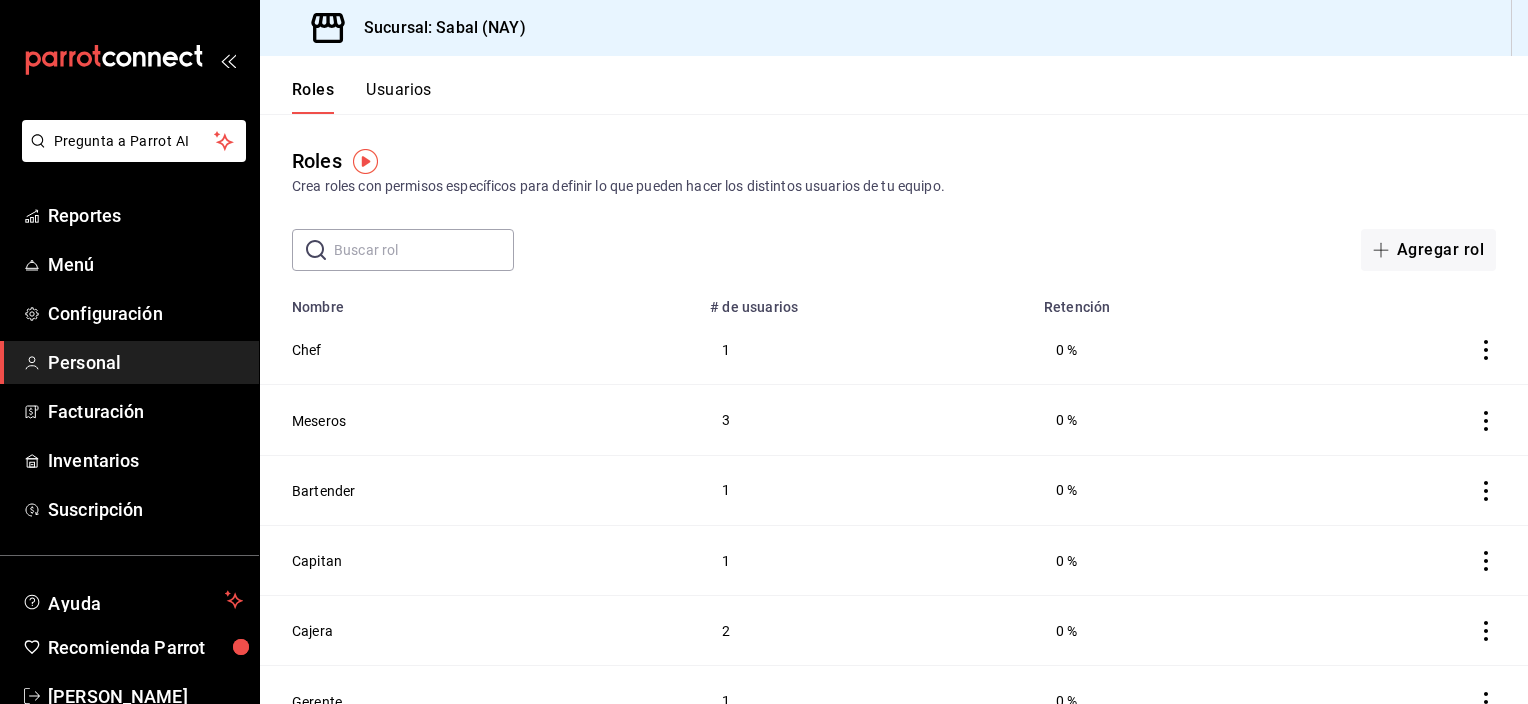 click on "Usuarios" at bounding box center [399, 97] 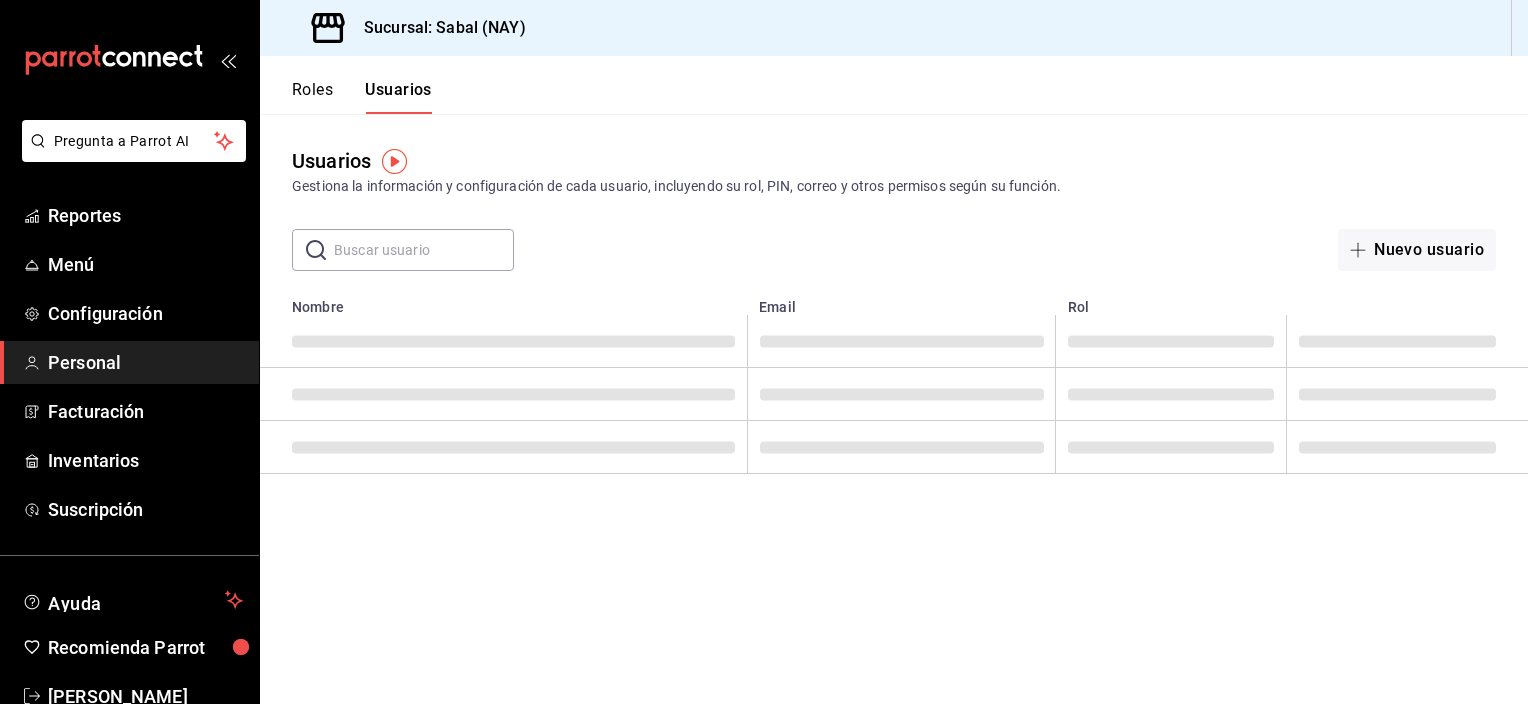 click at bounding box center [424, 250] 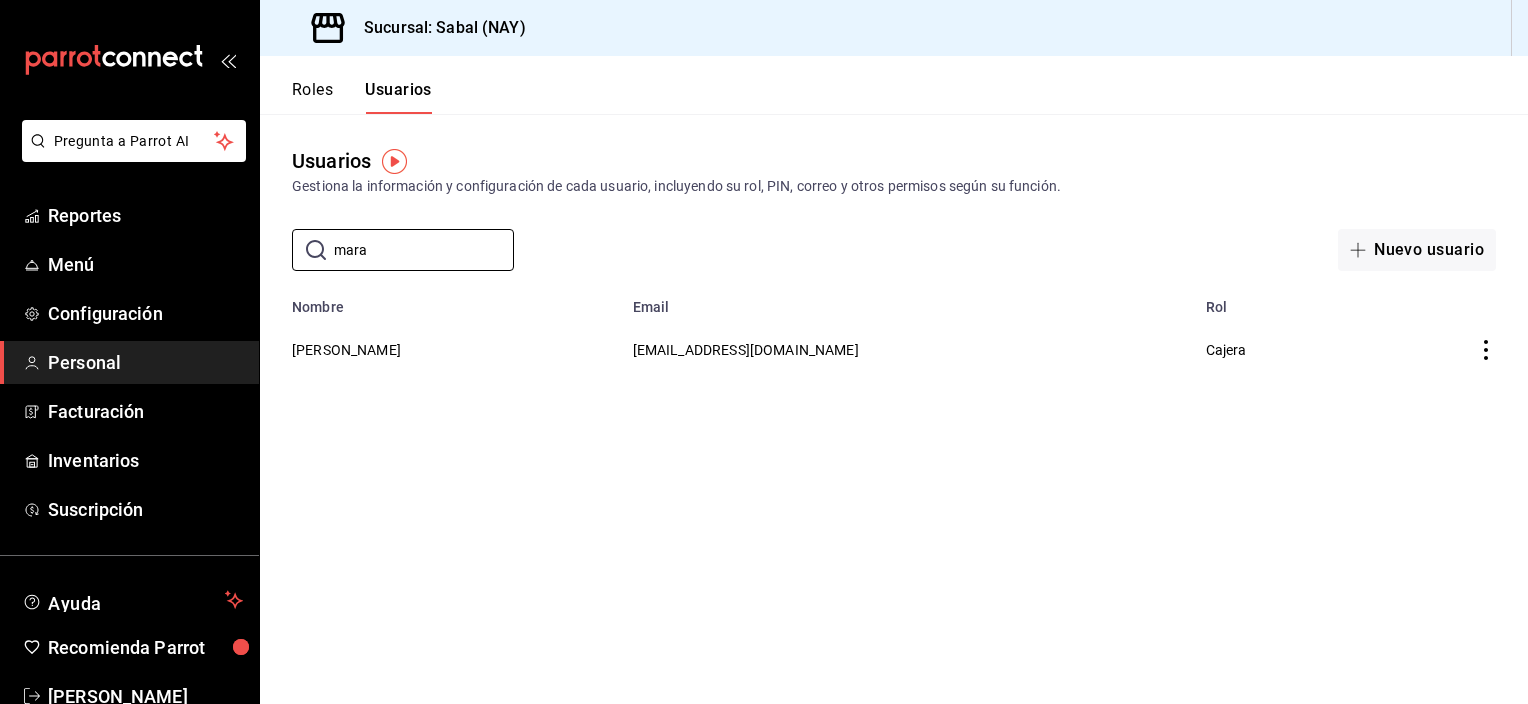 type on "Mara" 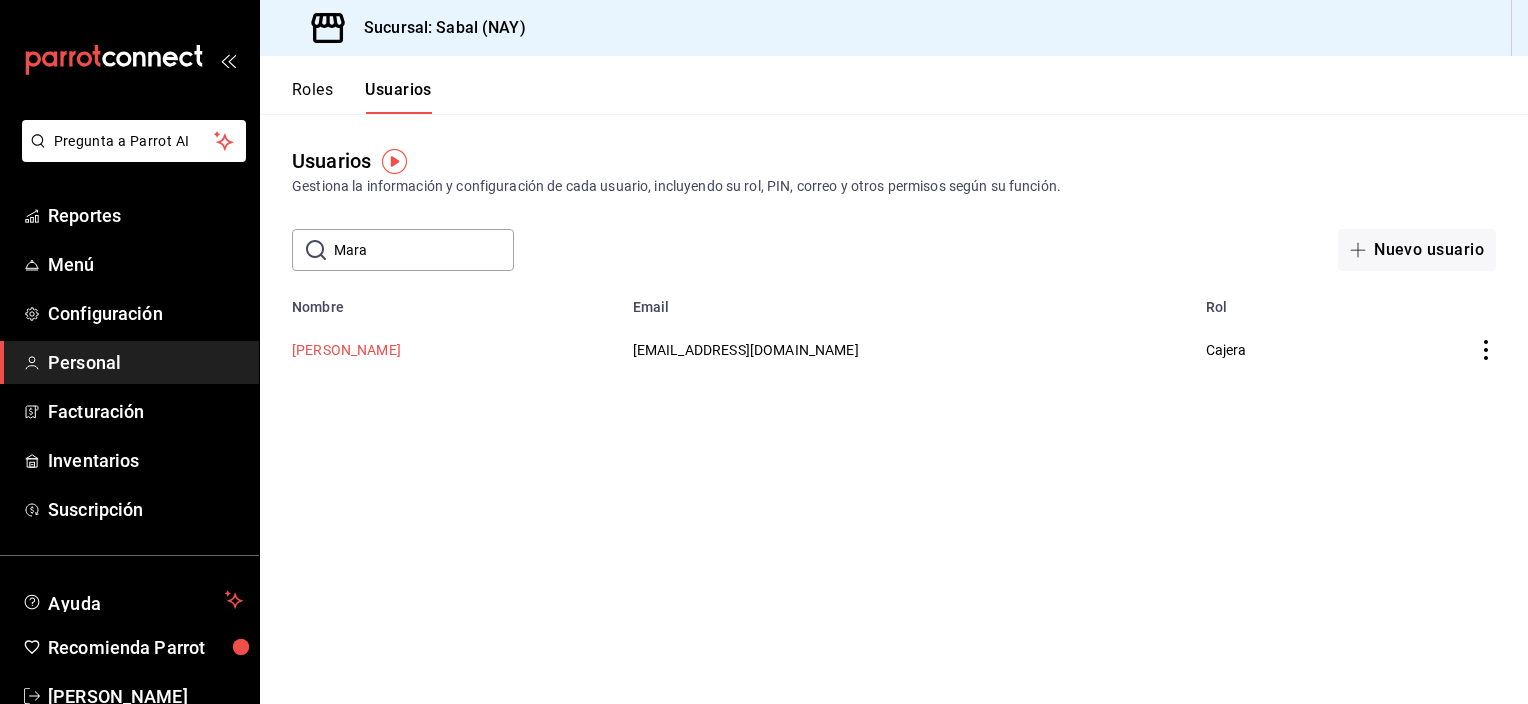 click on "[PERSON_NAME]" at bounding box center (346, 350) 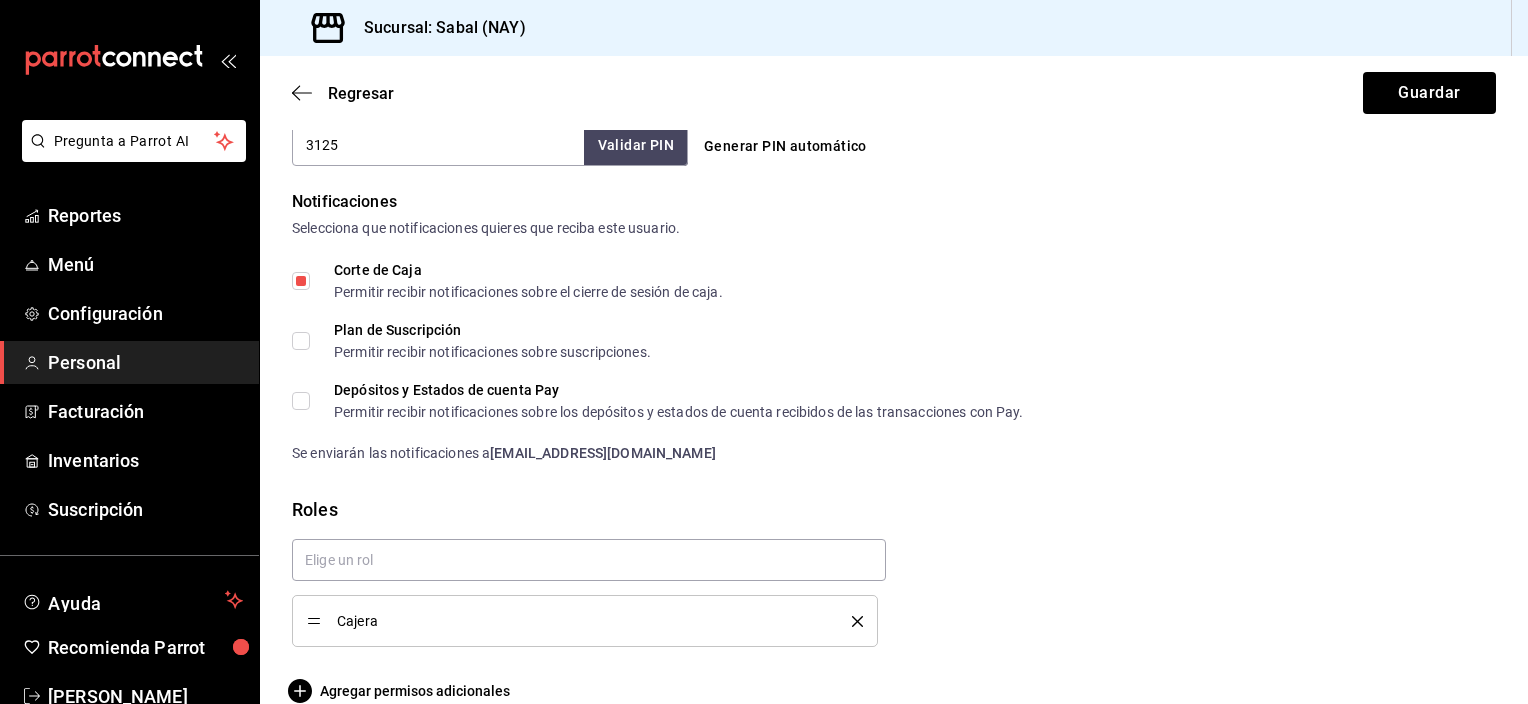 scroll, scrollTop: 1004, scrollLeft: 0, axis: vertical 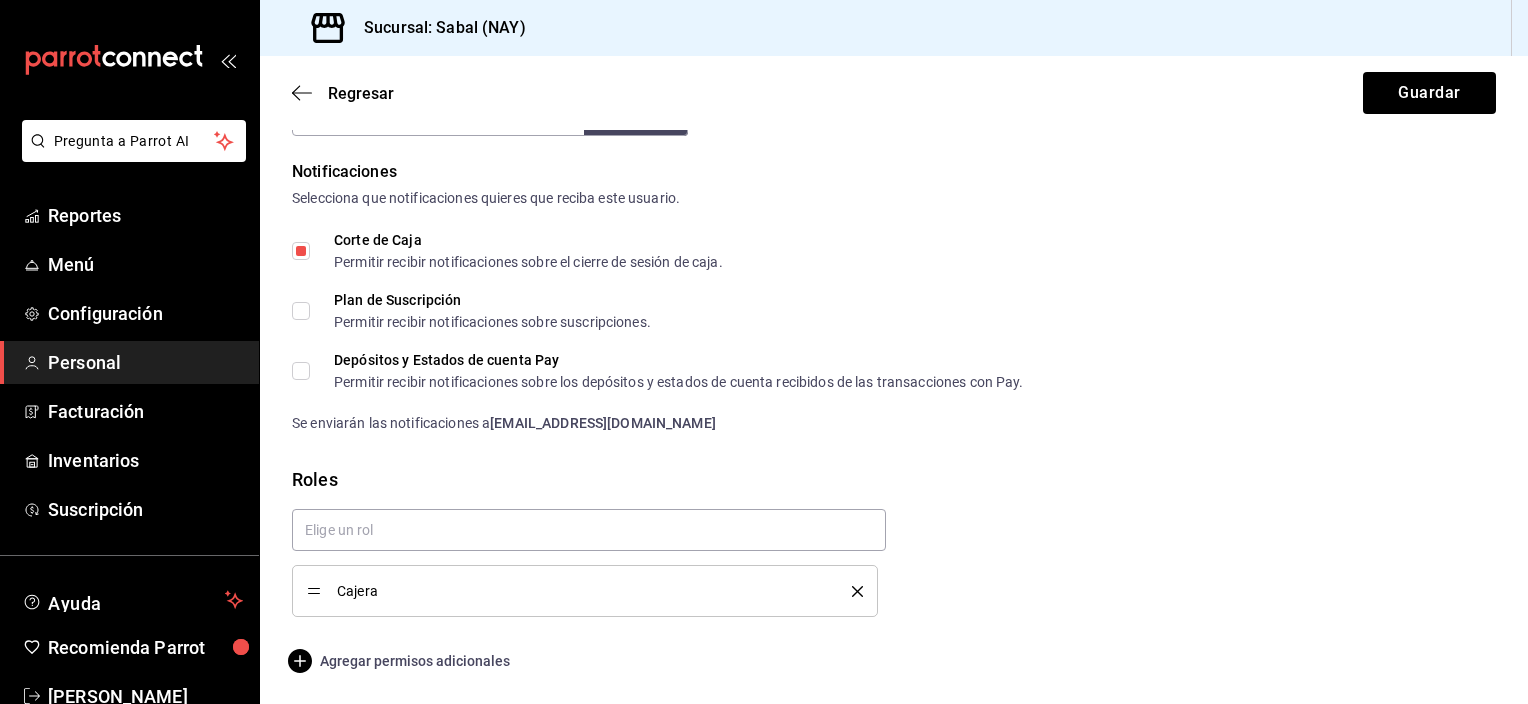 click on "Agregar permisos adicionales" at bounding box center [401, 661] 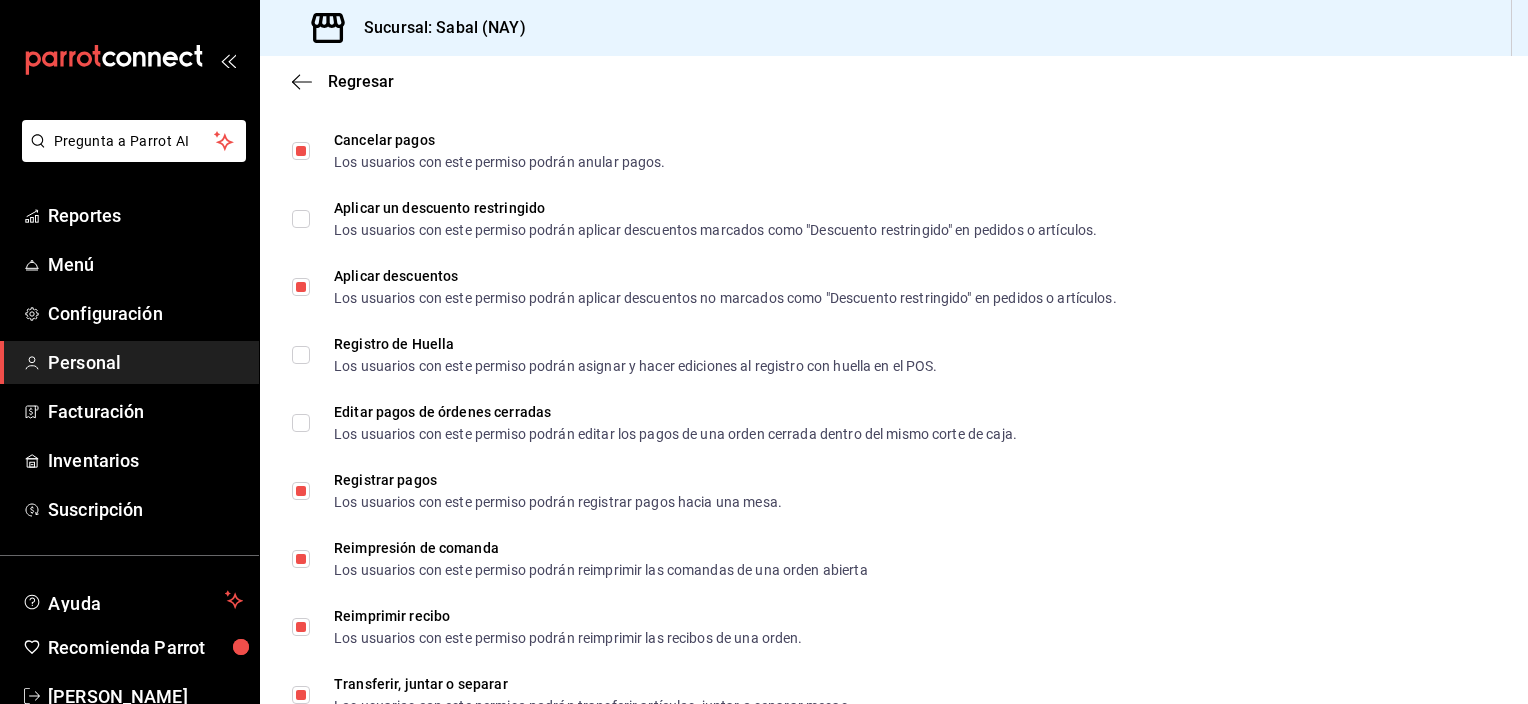 scroll, scrollTop: 2517, scrollLeft: 0, axis: vertical 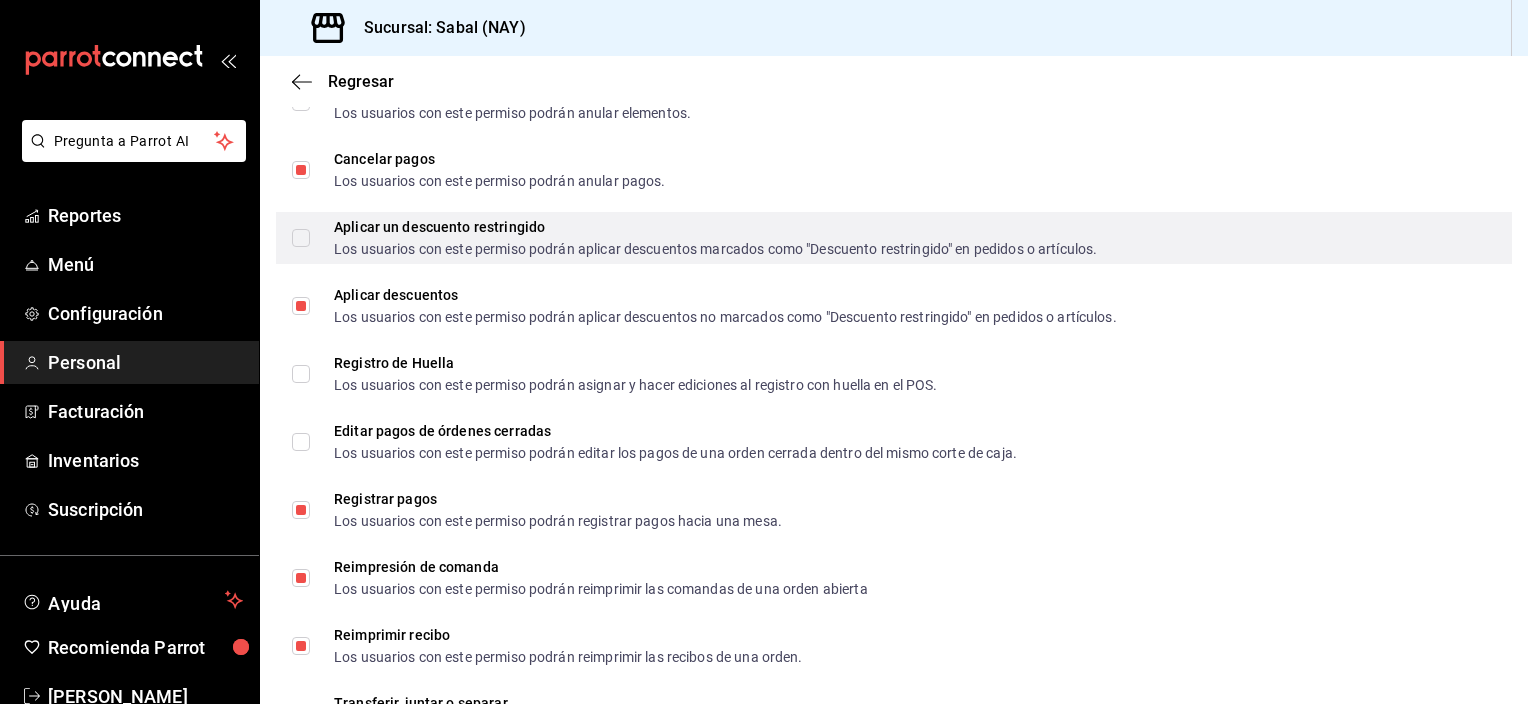 click on "Aplicar un descuento restringido Los usuarios con este permiso podrán aplicar descuentos marcados como "Descuento restringido" en pedidos o artículos." at bounding box center [301, 238] 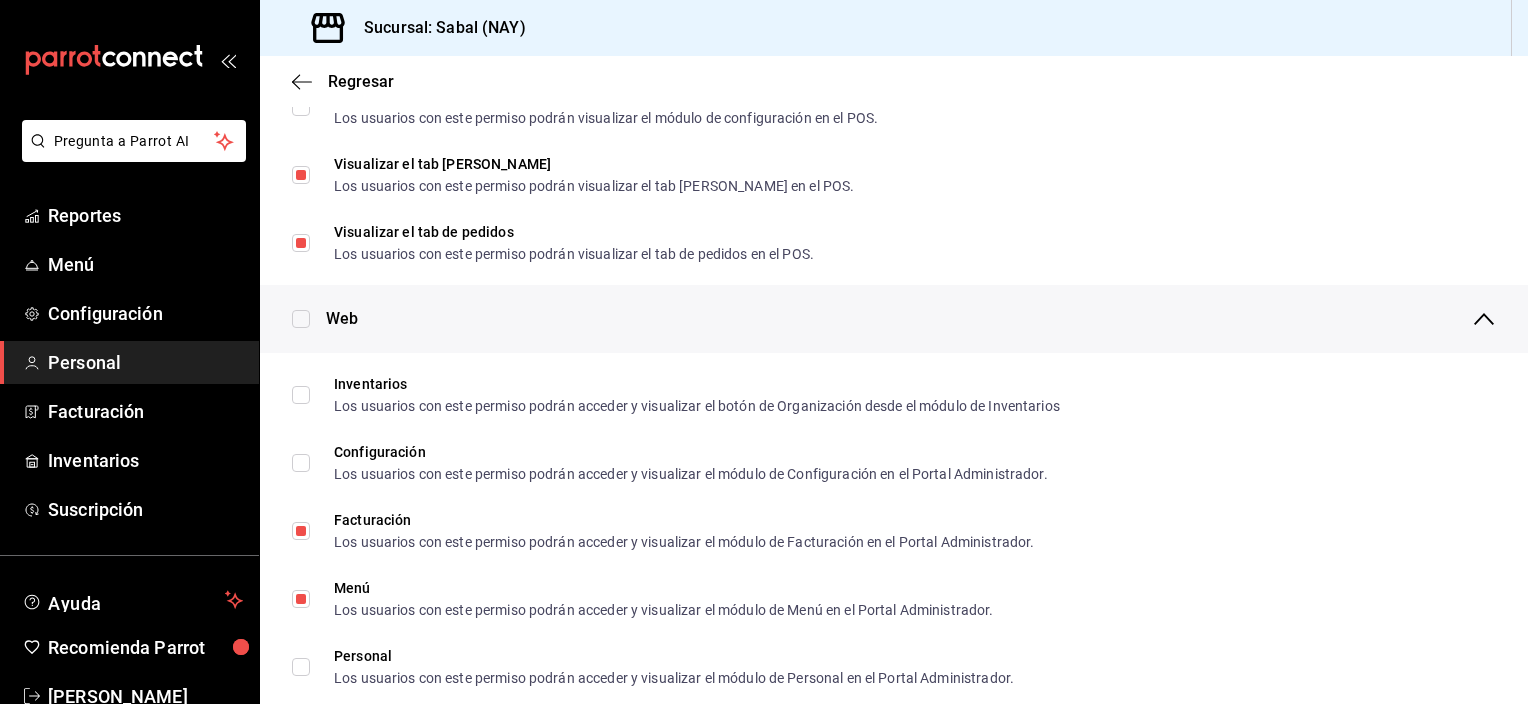 scroll, scrollTop: 0, scrollLeft: 0, axis: both 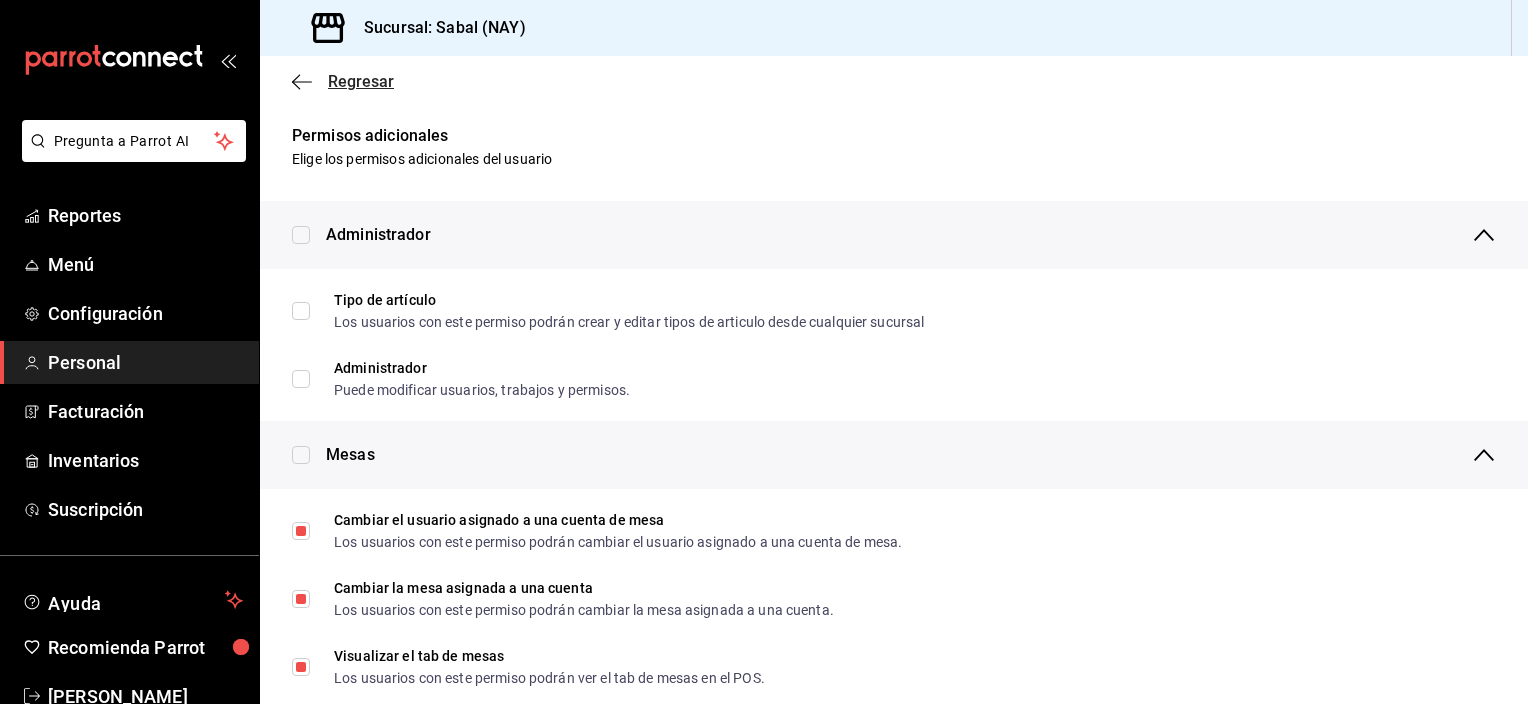 click 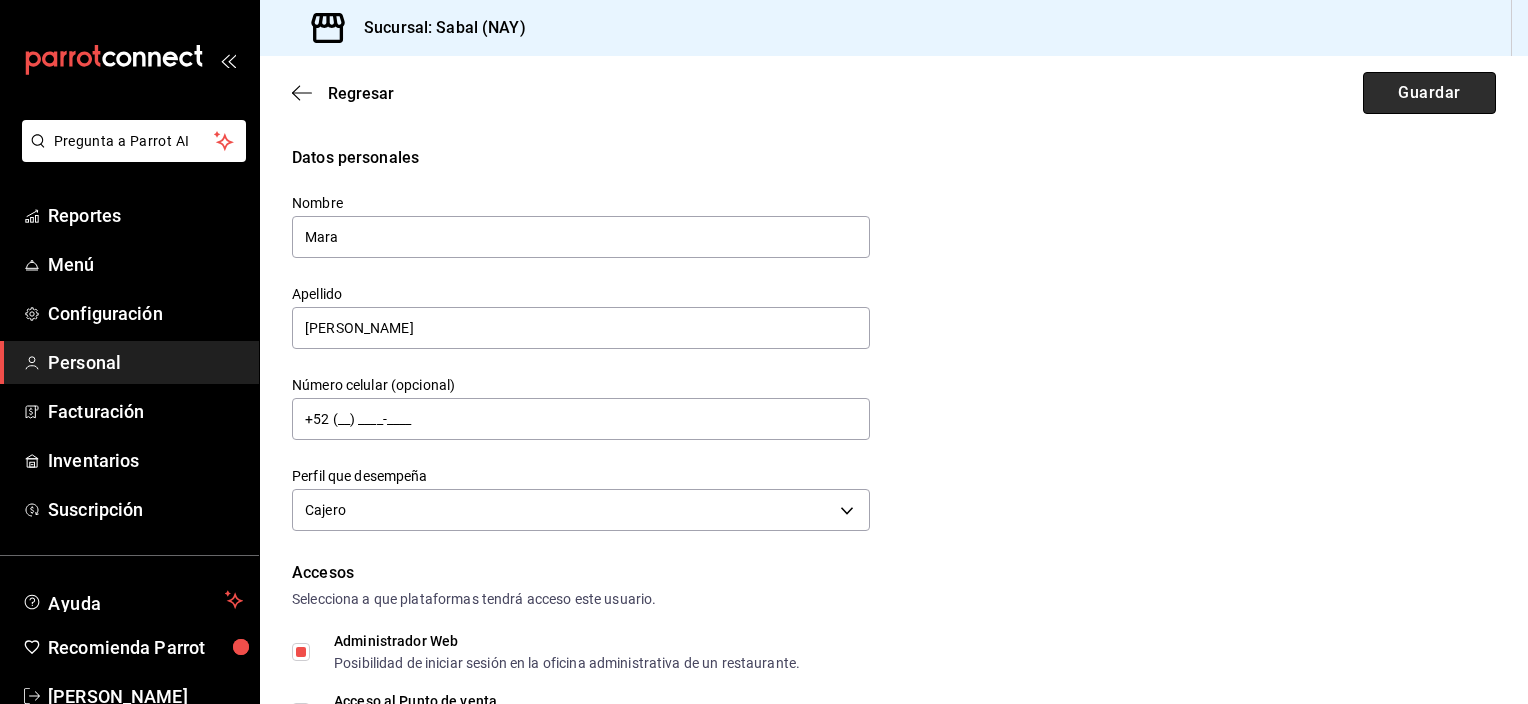 click on "Guardar" at bounding box center [1429, 93] 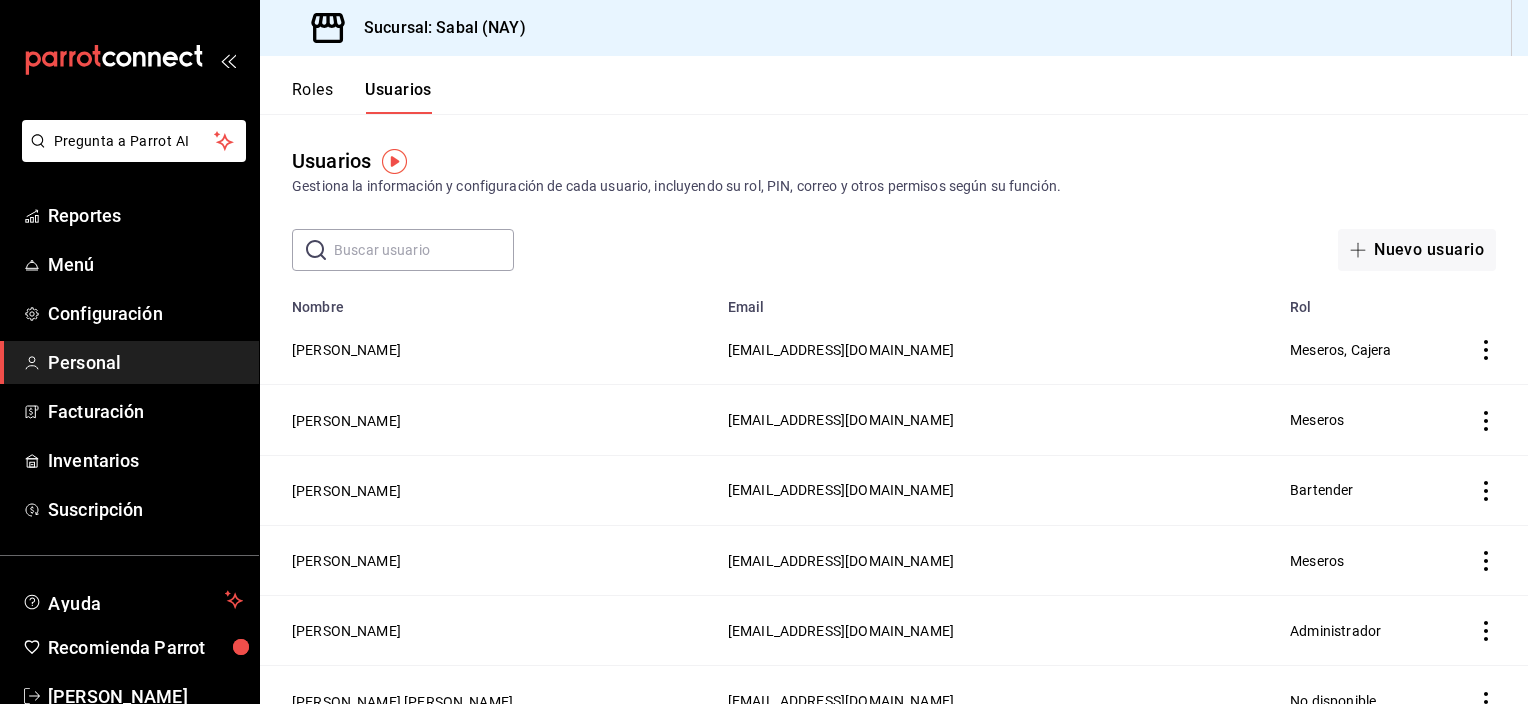 click on "Roles" at bounding box center [312, 97] 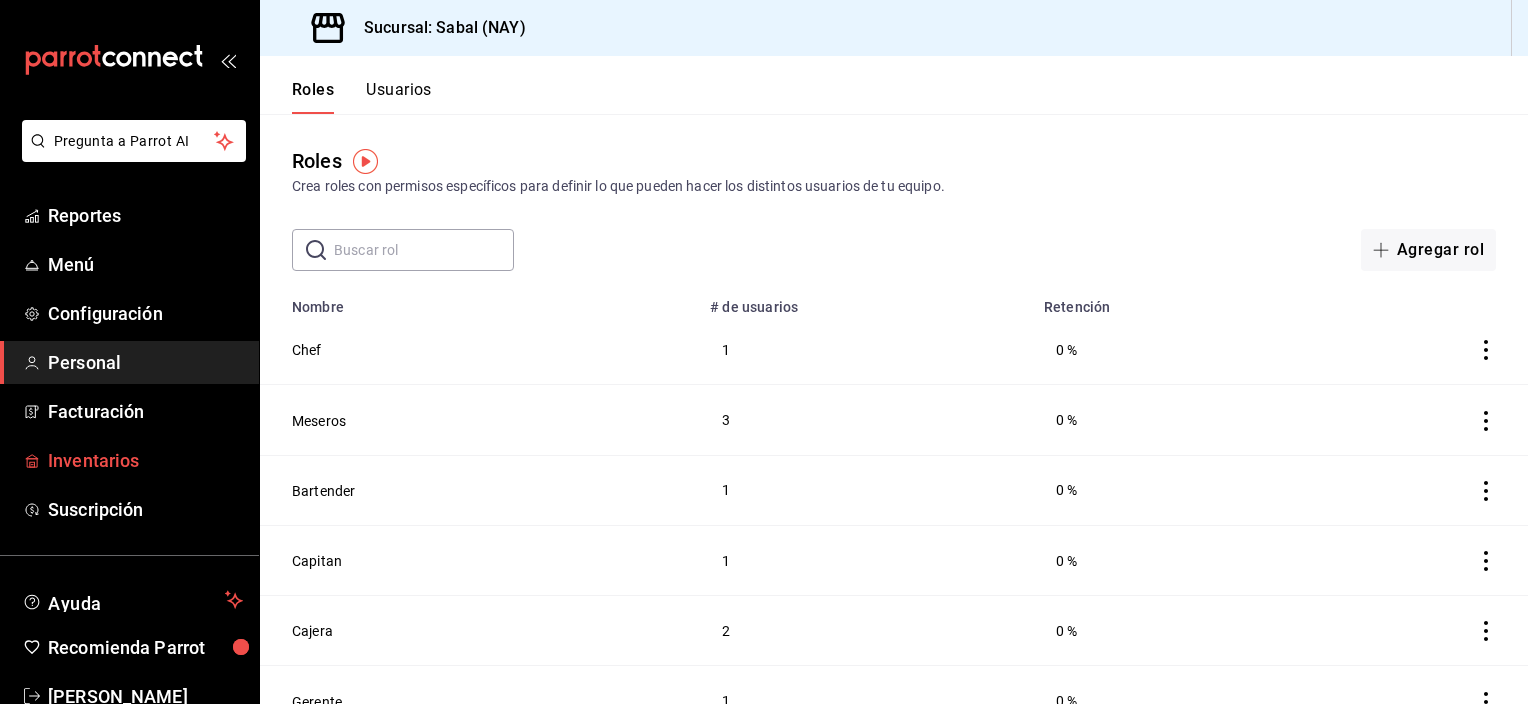 click on "Inventarios" at bounding box center [145, 460] 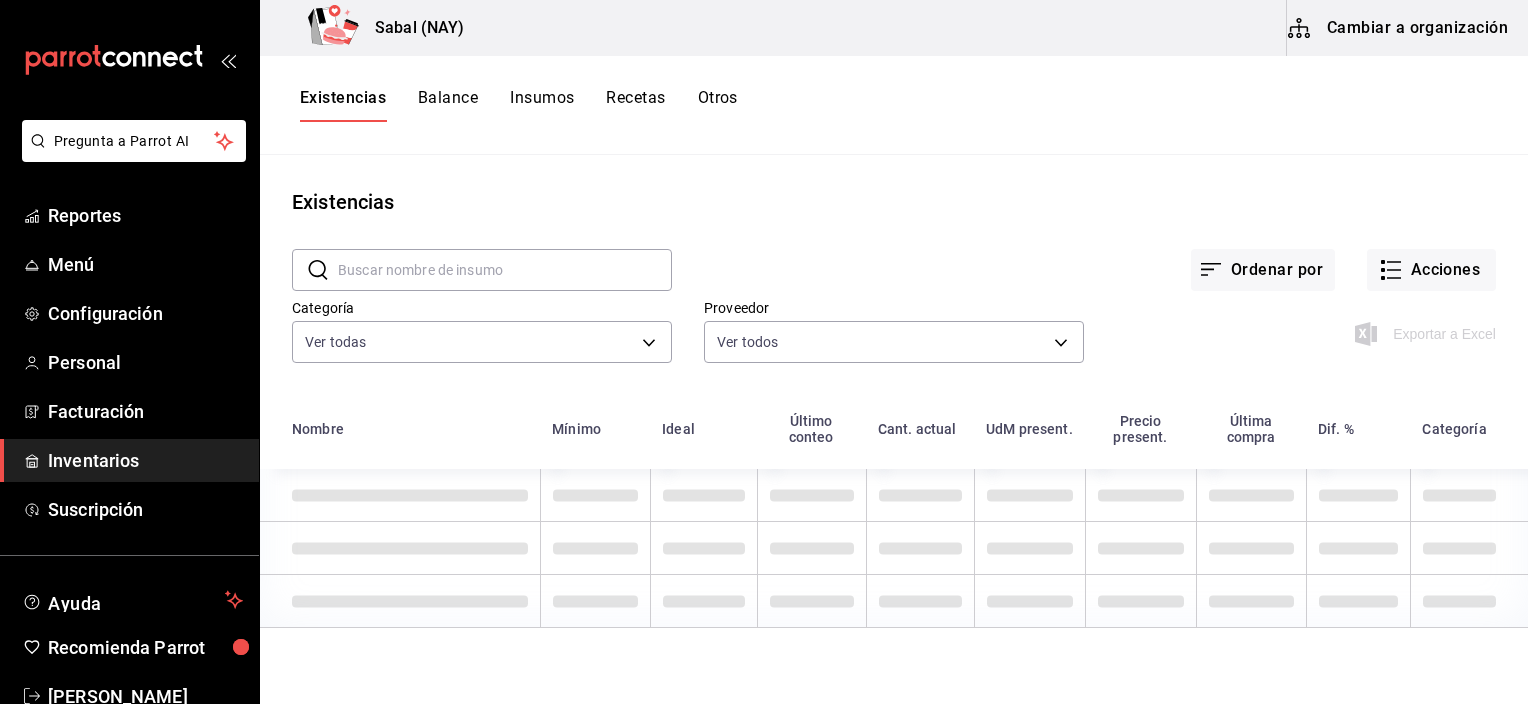 click on "Otros" at bounding box center (718, 105) 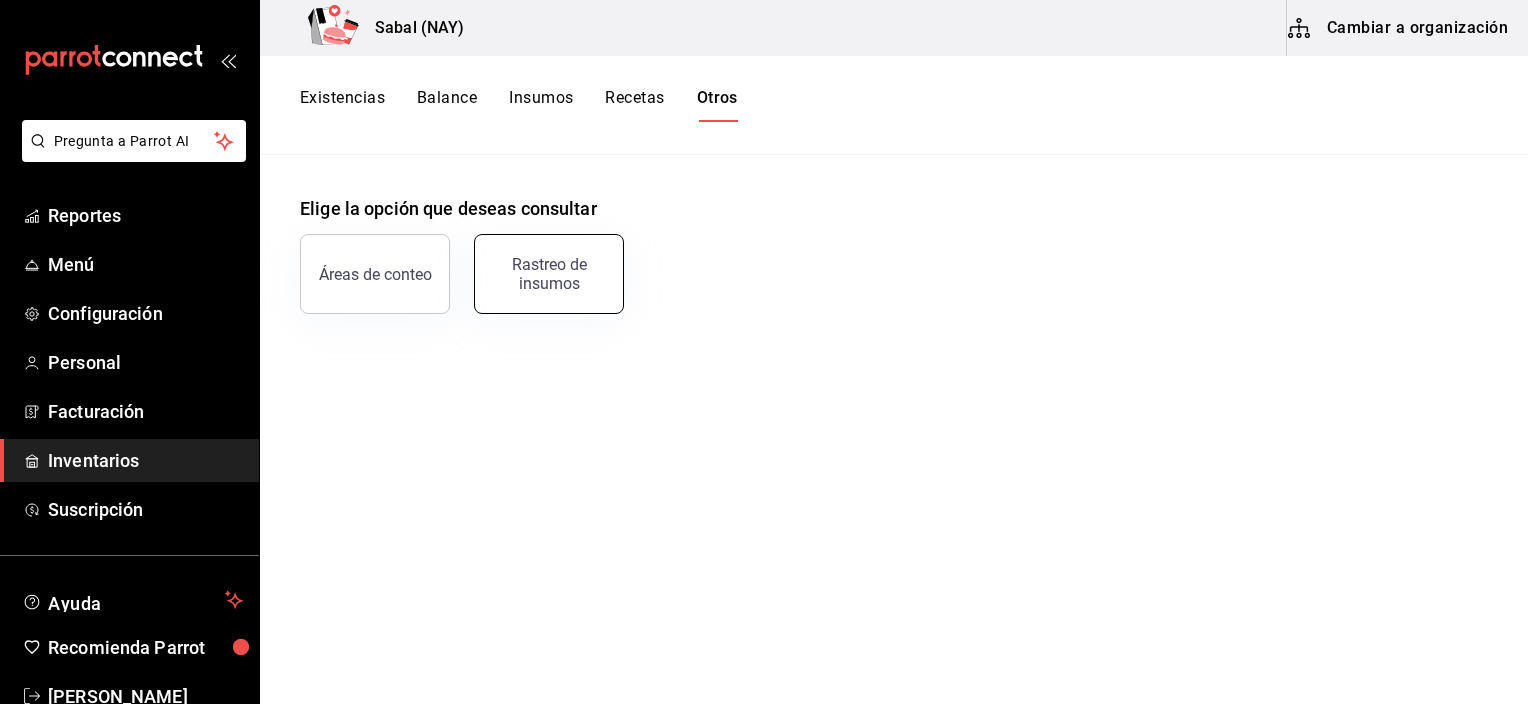 click on "Rastreo de insumos" at bounding box center (549, 274) 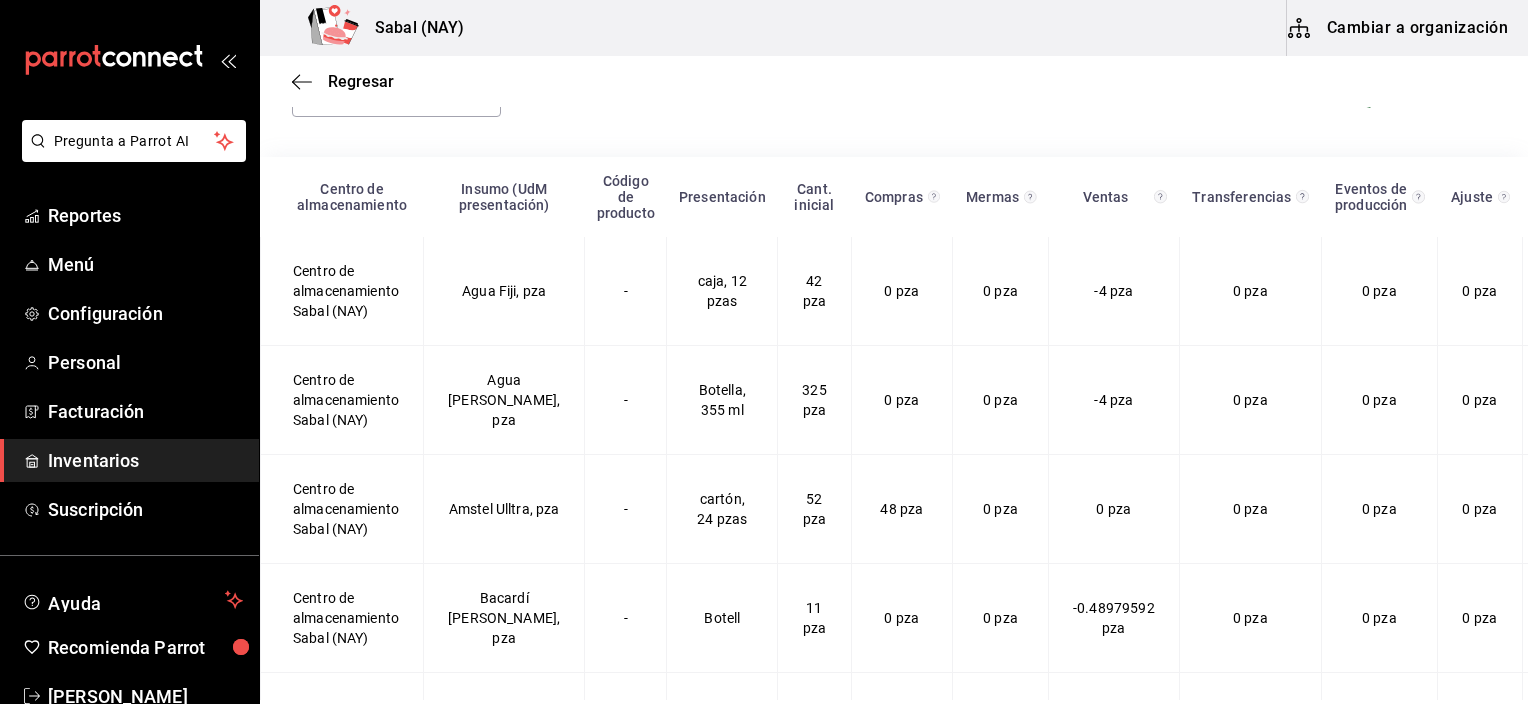 scroll, scrollTop: 231, scrollLeft: 0, axis: vertical 